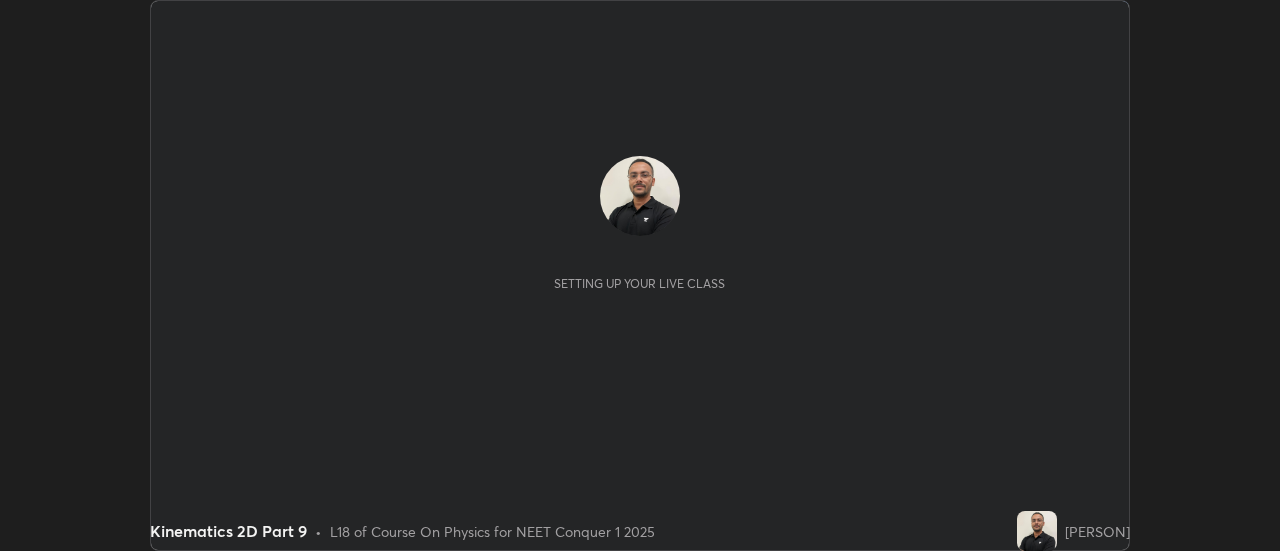scroll, scrollTop: 0, scrollLeft: 0, axis: both 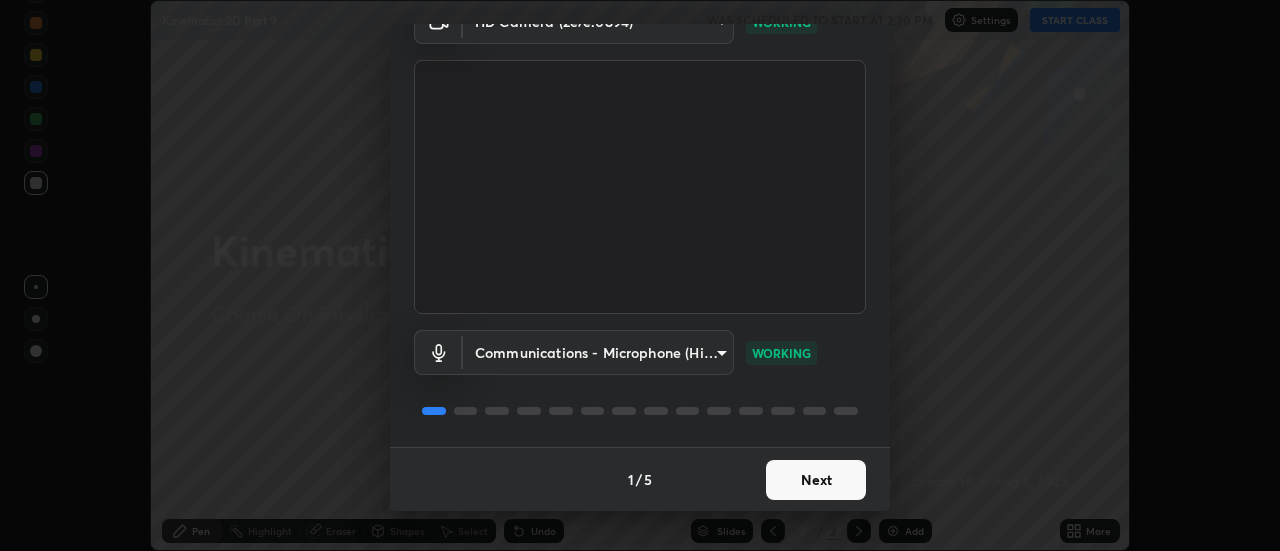 click on "Next" at bounding box center [816, 480] 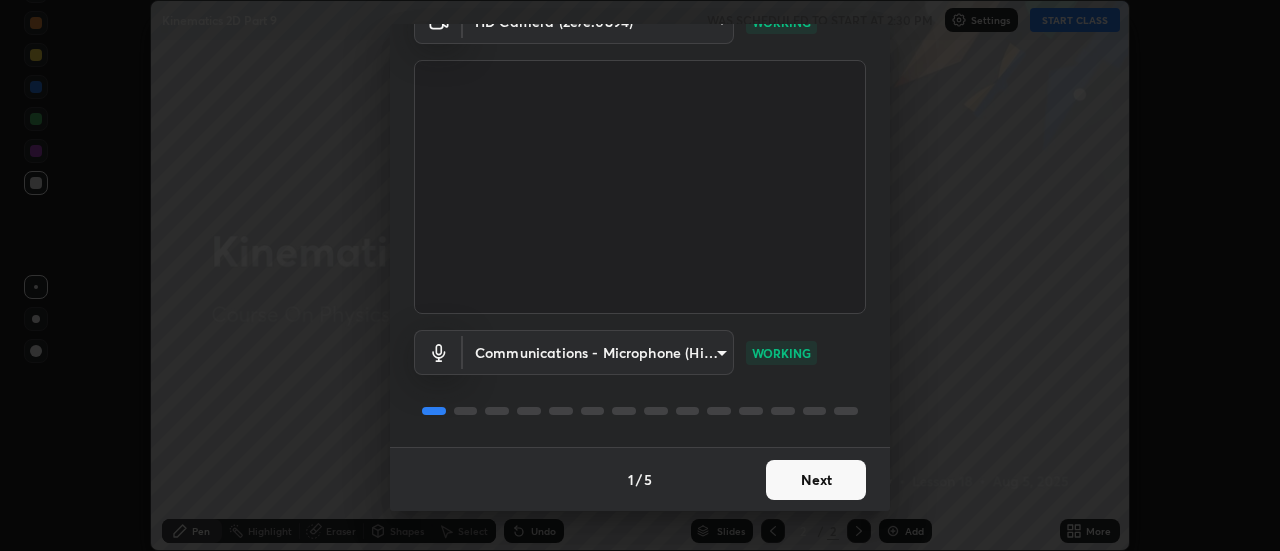 scroll, scrollTop: 0, scrollLeft: 0, axis: both 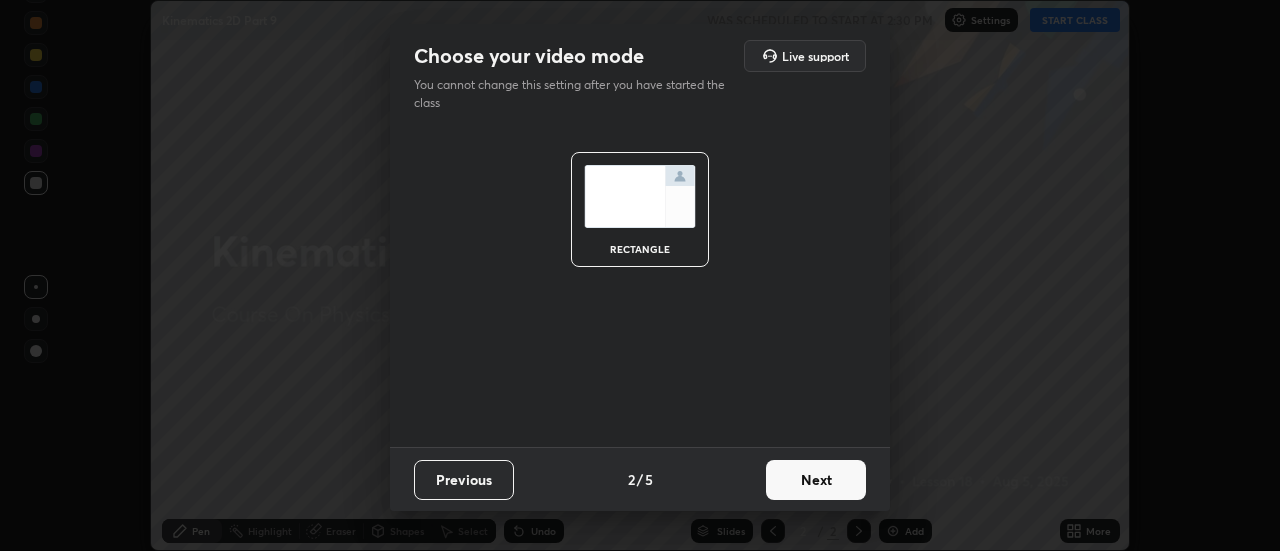 click on "Next" at bounding box center (816, 480) 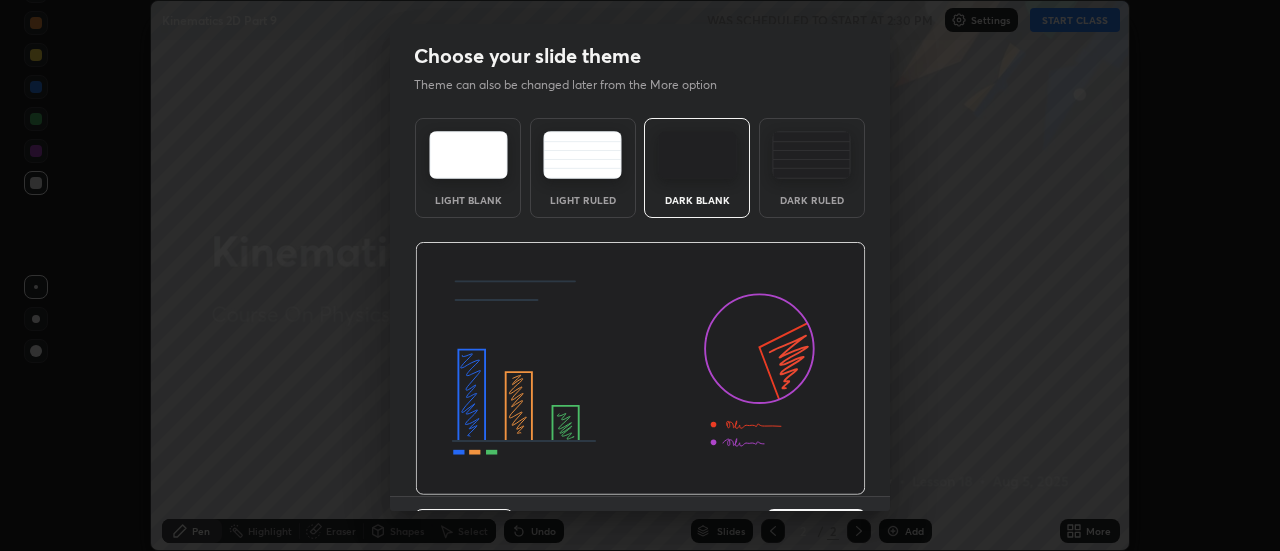 scroll, scrollTop: 49, scrollLeft: 0, axis: vertical 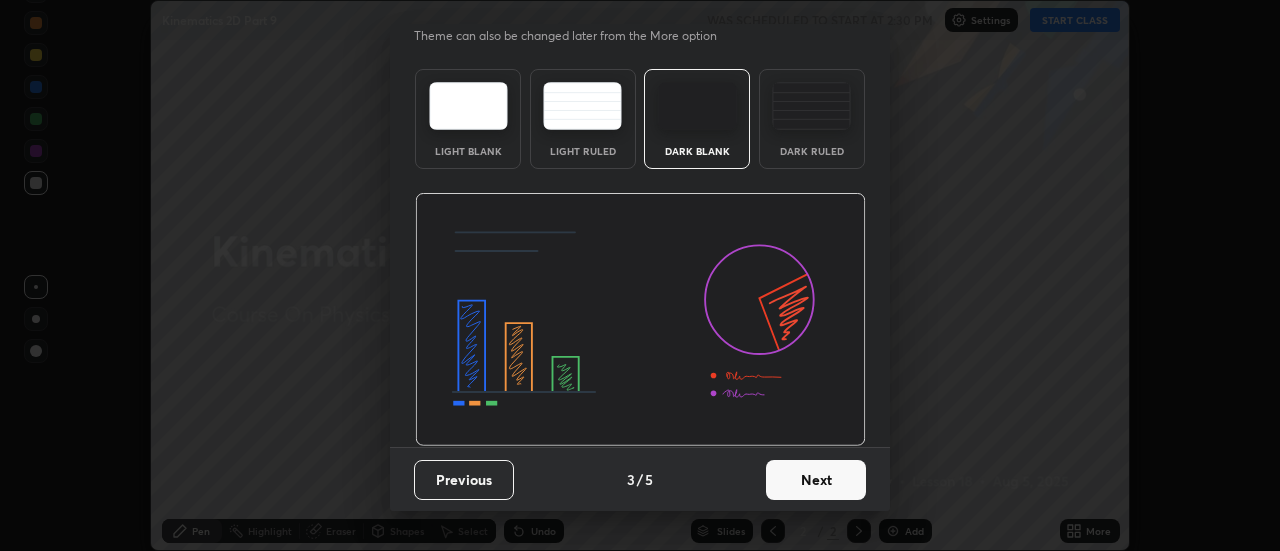 click on "Next" at bounding box center (816, 480) 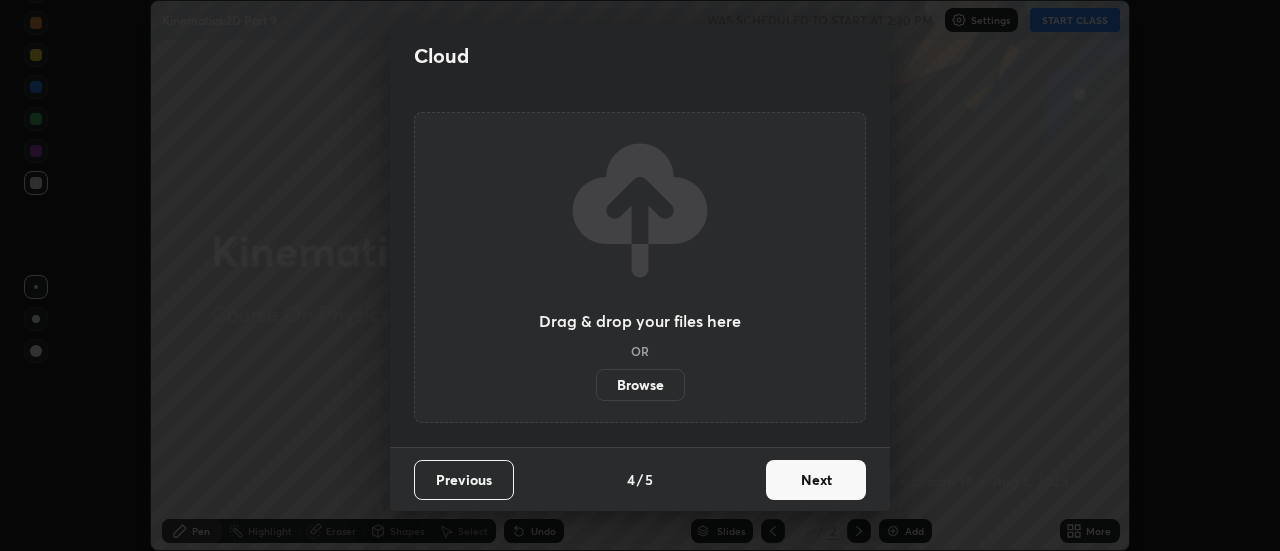 scroll, scrollTop: 0, scrollLeft: 0, axis: both 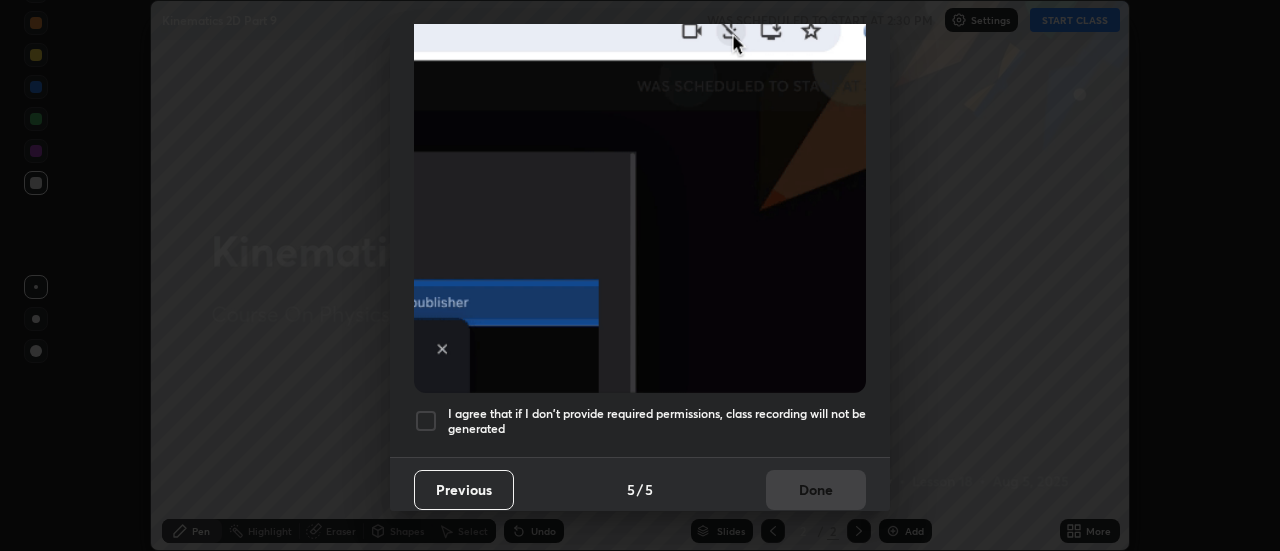 click on "I agree that if I don't provide required permissions, class recording will not be generated" at bounding box center [657, 421] 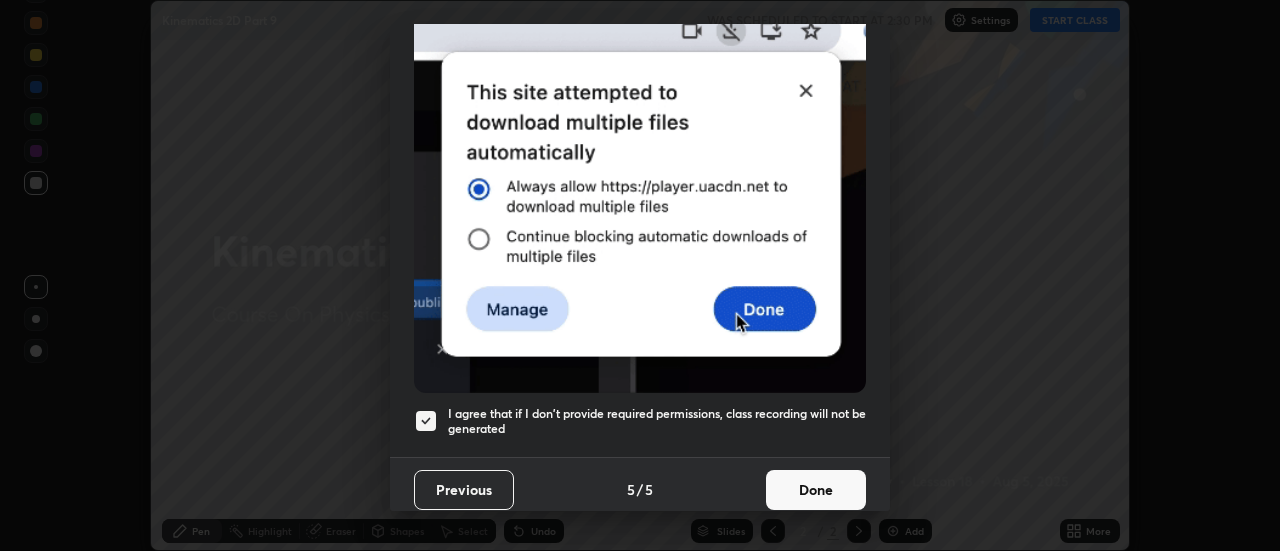 click on "Done" at bounding box center [816, 490] 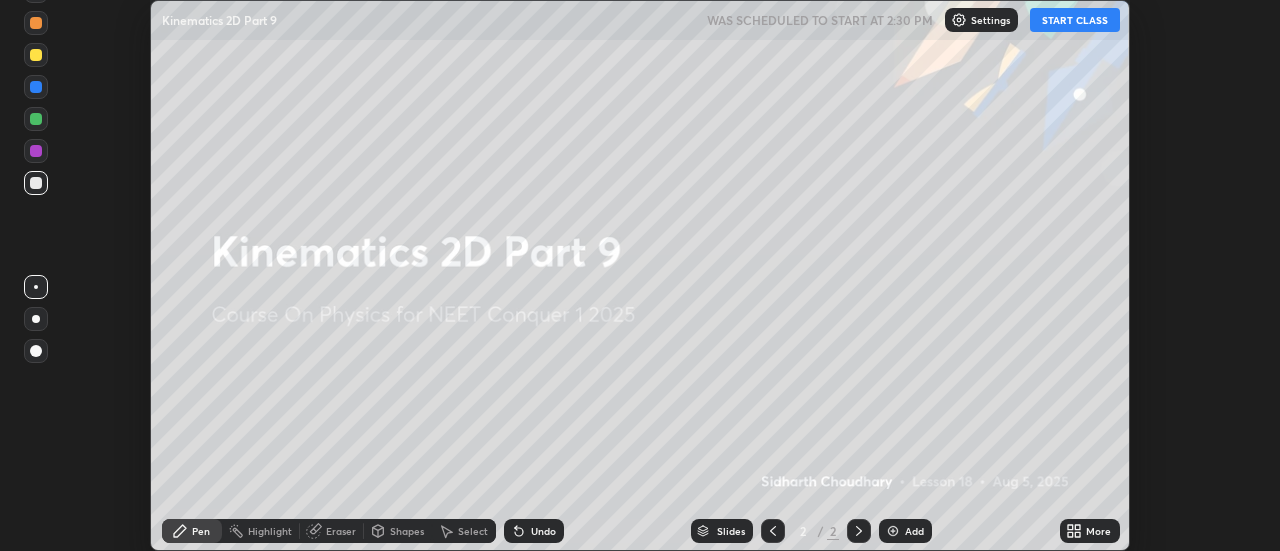click on "START CLASS" at bounding box center (1075, 20) 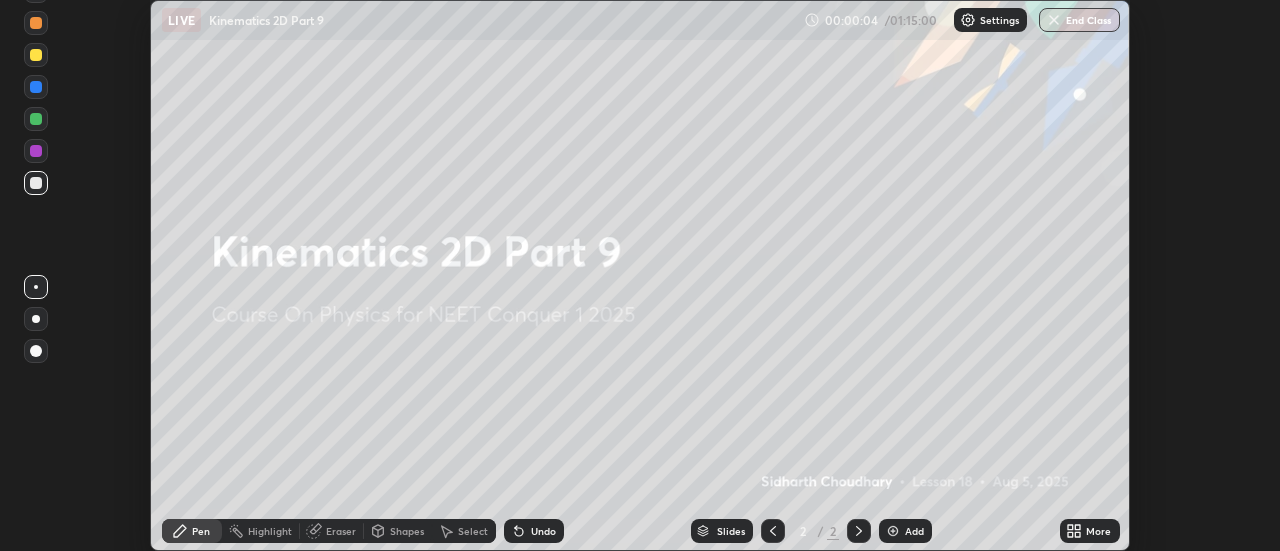 click on "More" at bounding box center (1098, 531) 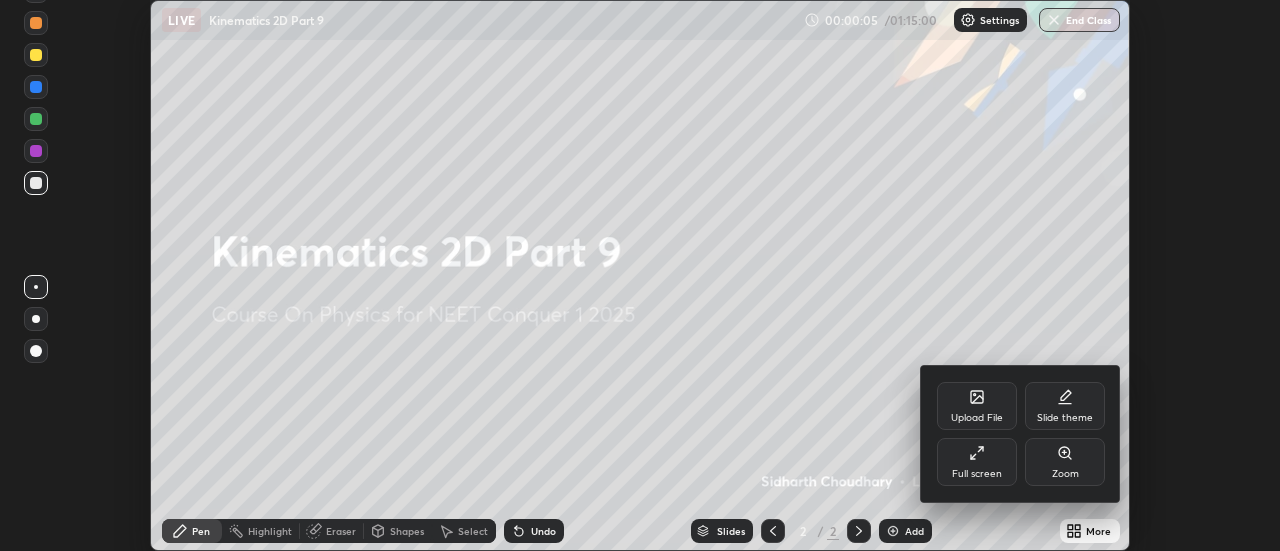 click on "Full screen" at bounding box center [977, 462] 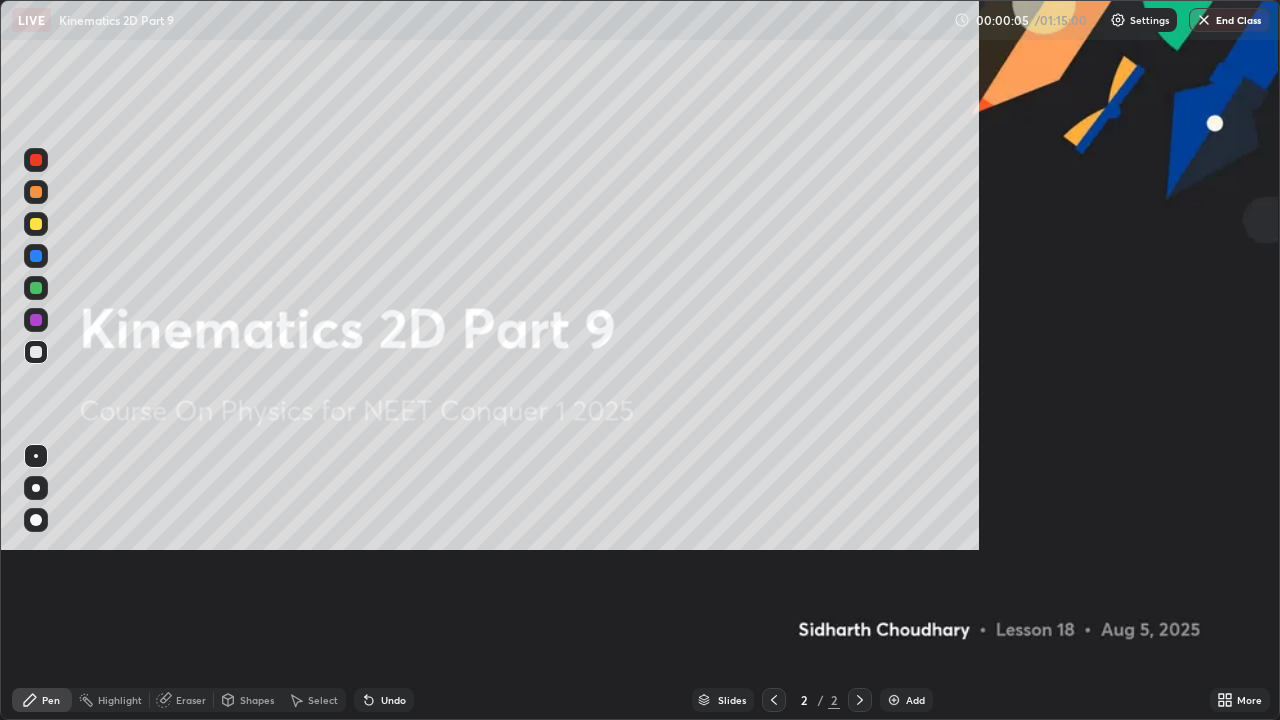 scroll, scrollTop: 99280, scrollLeft: 98720, axis: both 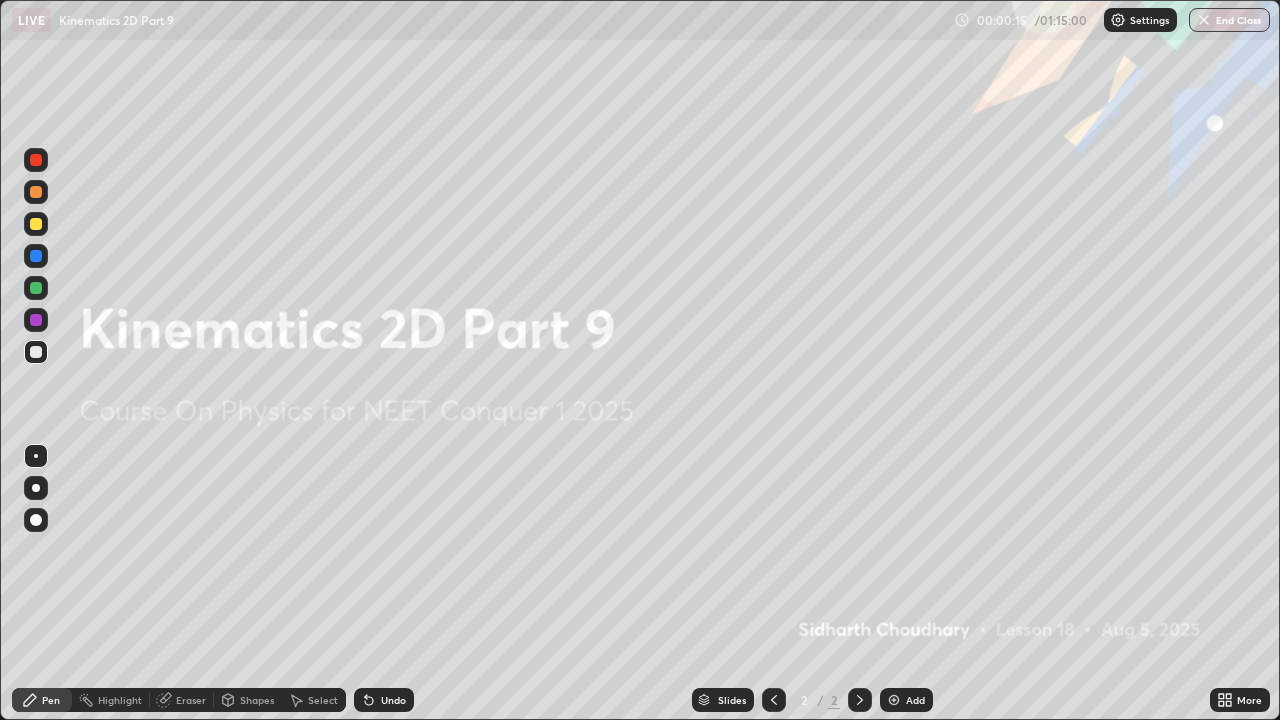 click on "Add" at bounding box center [915, 700] 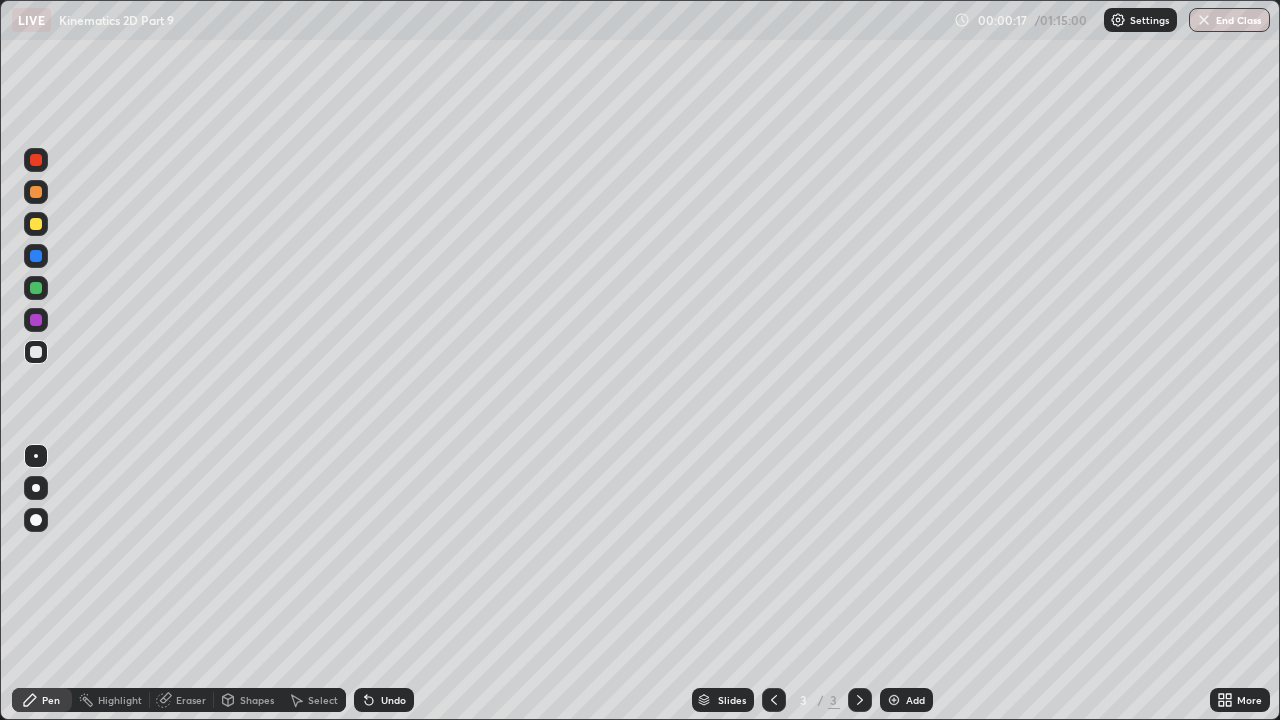 click at bounding box center [36, 488] 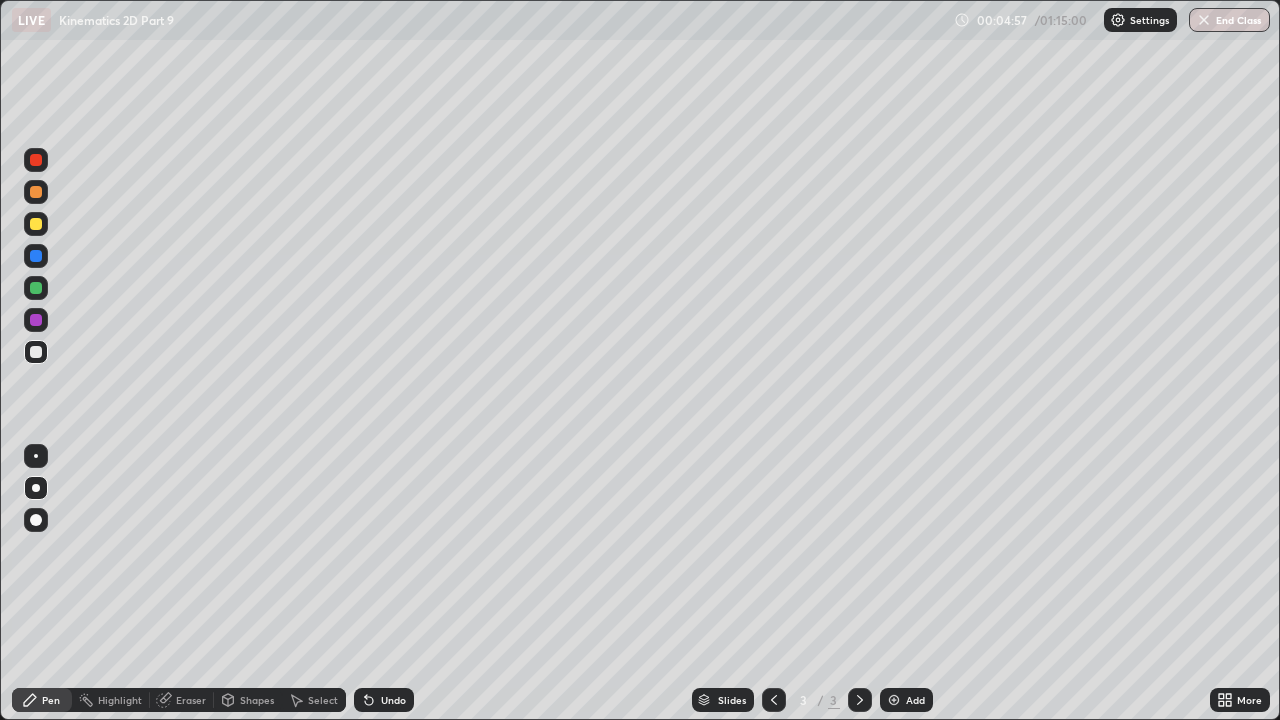 click on "Eraser" at bounding box center (191, 700) 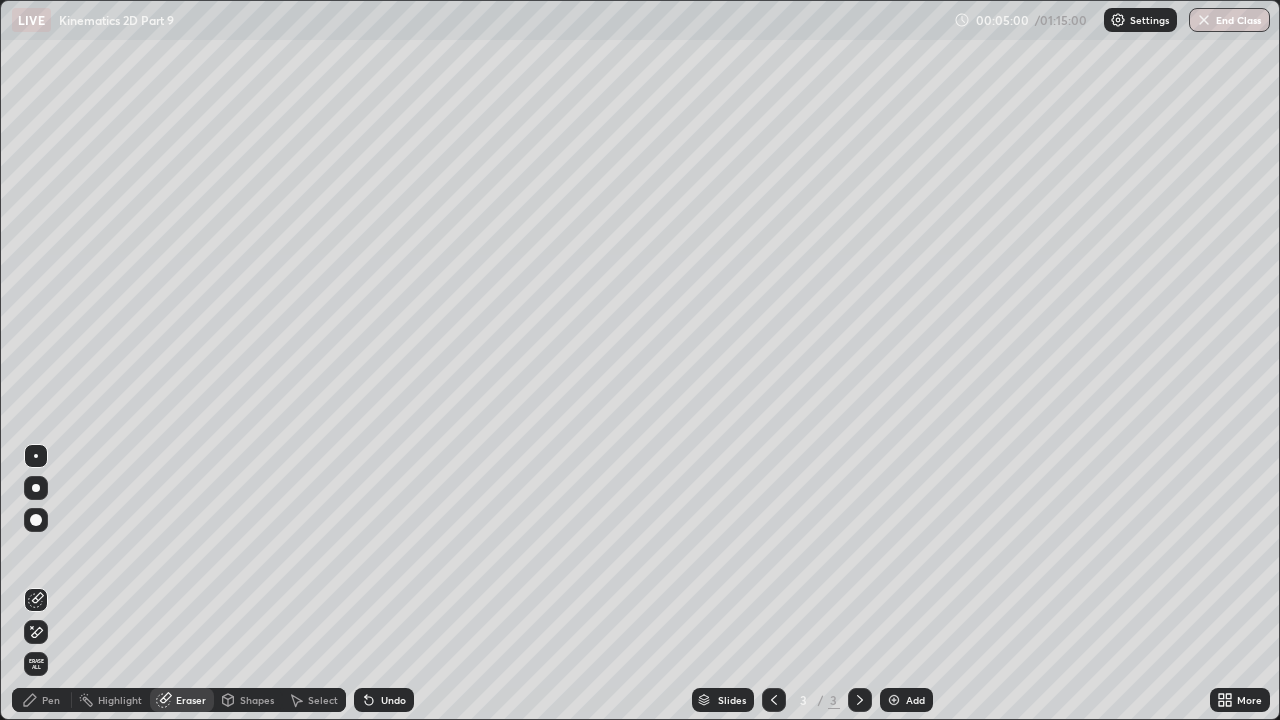 click on "Pen" at bounding box center (42, 700) 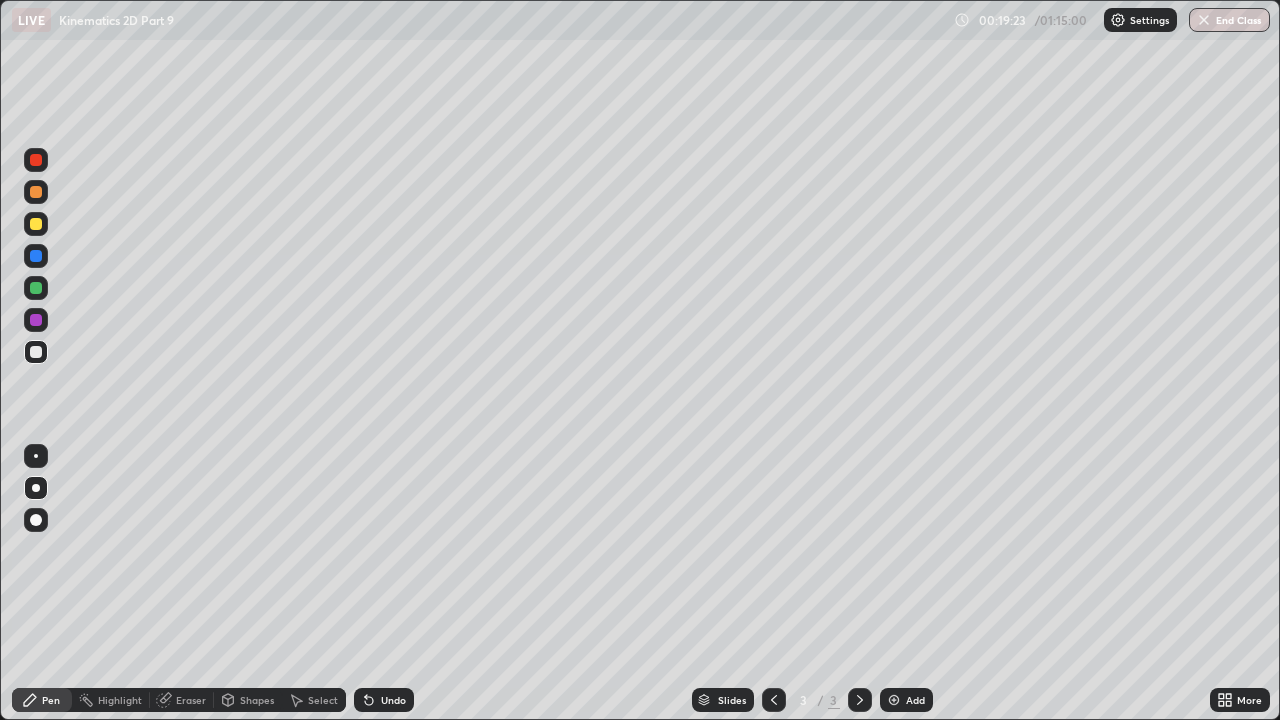 click on "Add" at bounding box center (915, 700) 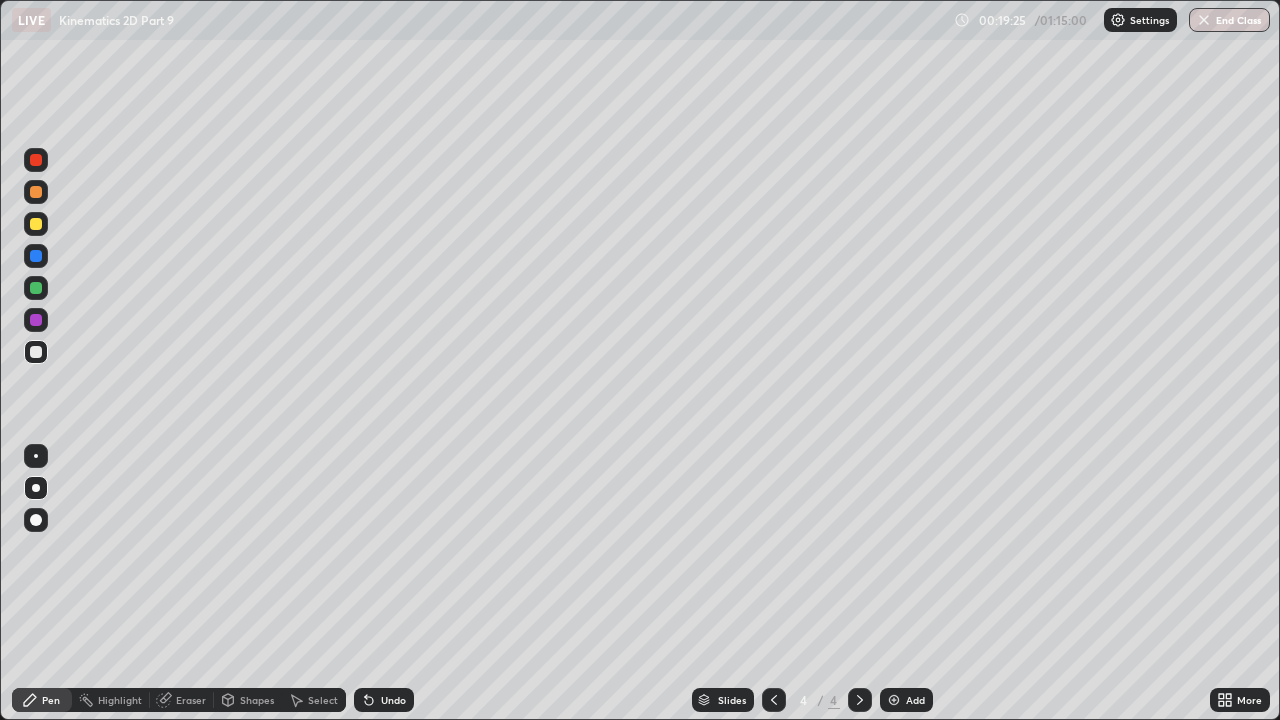 click at bounding box center [36, 224] 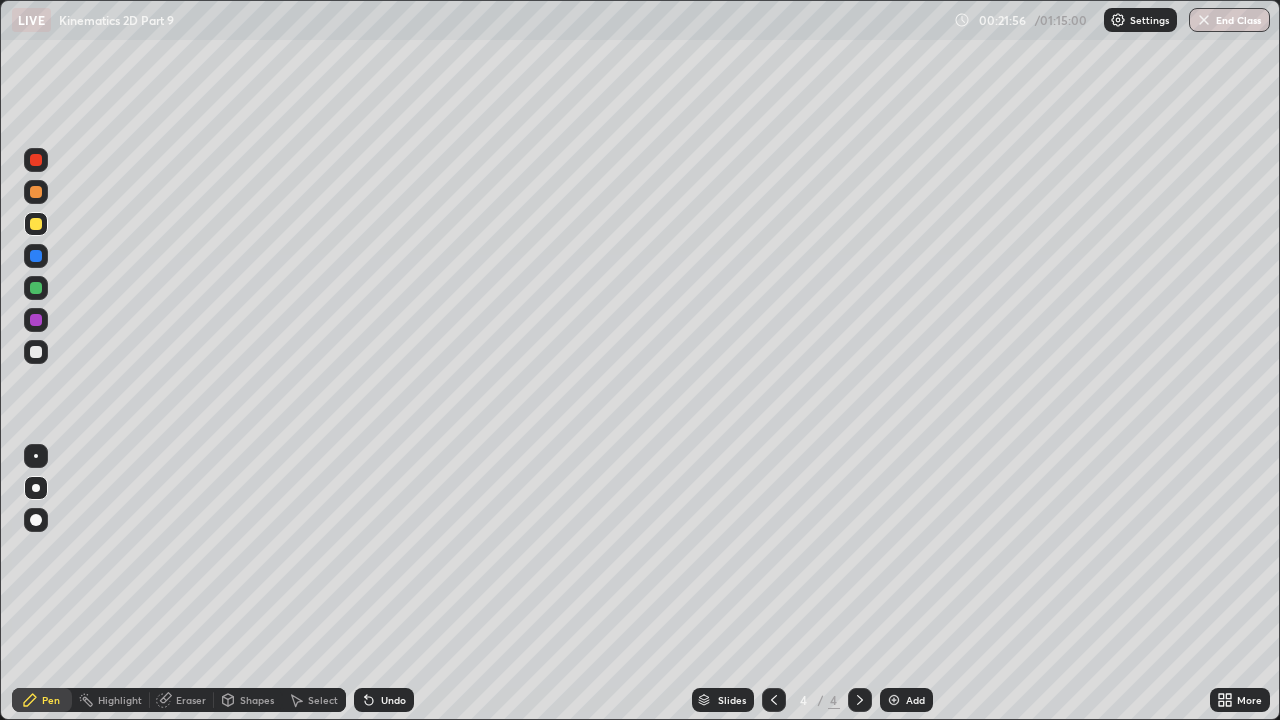 click on "Add" at bounding box center (906, 700) 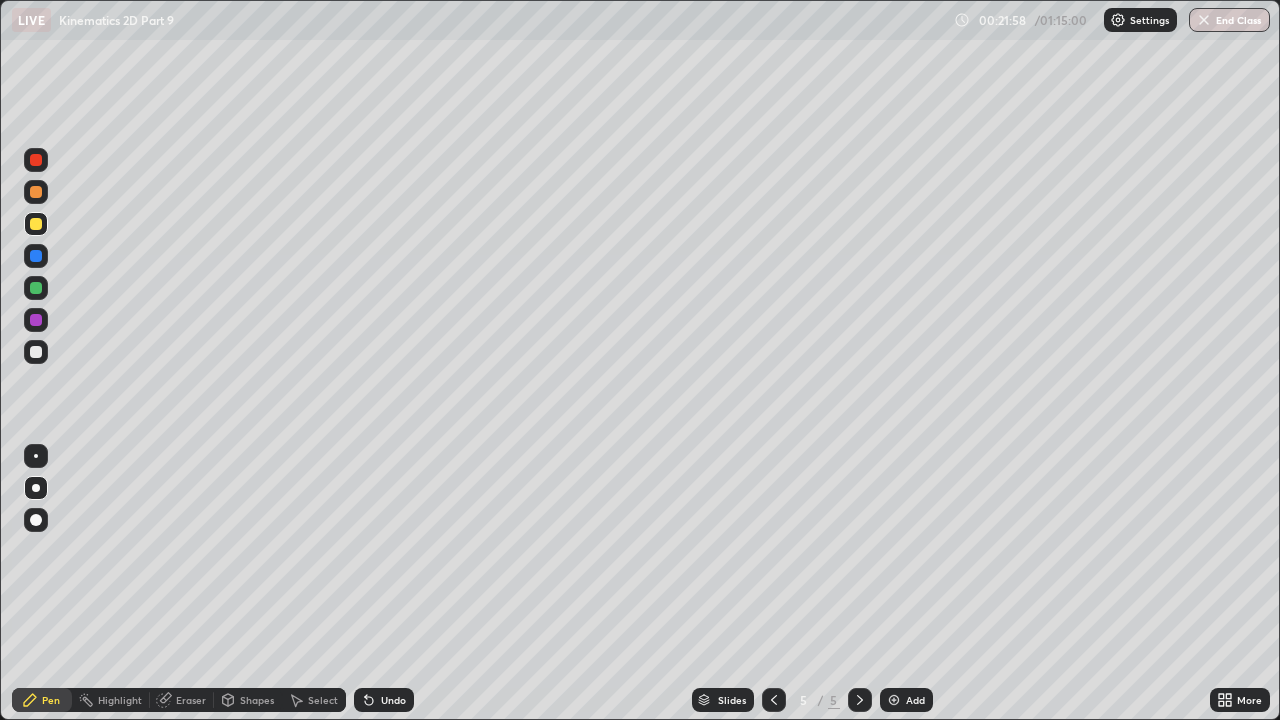 click at bounding box center [36, 352] 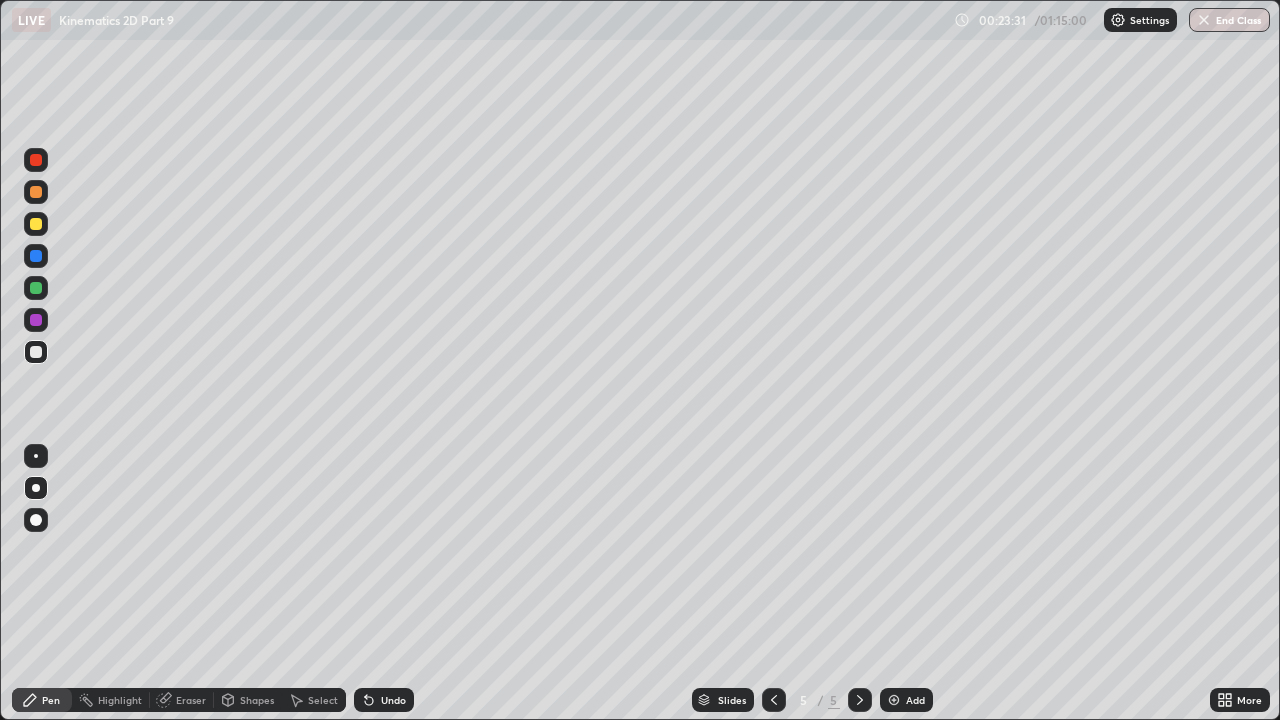 click at bounding box center [36, 224] 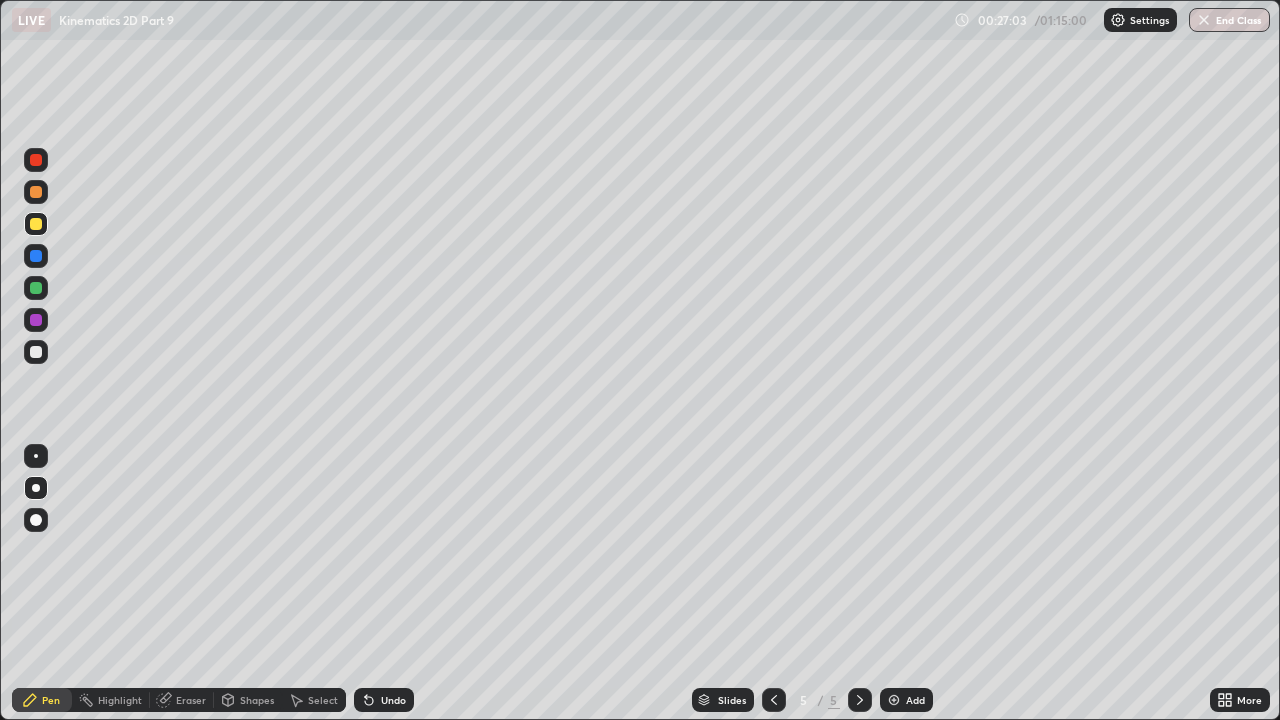 click on "Add" at bounding box center (915, 700) 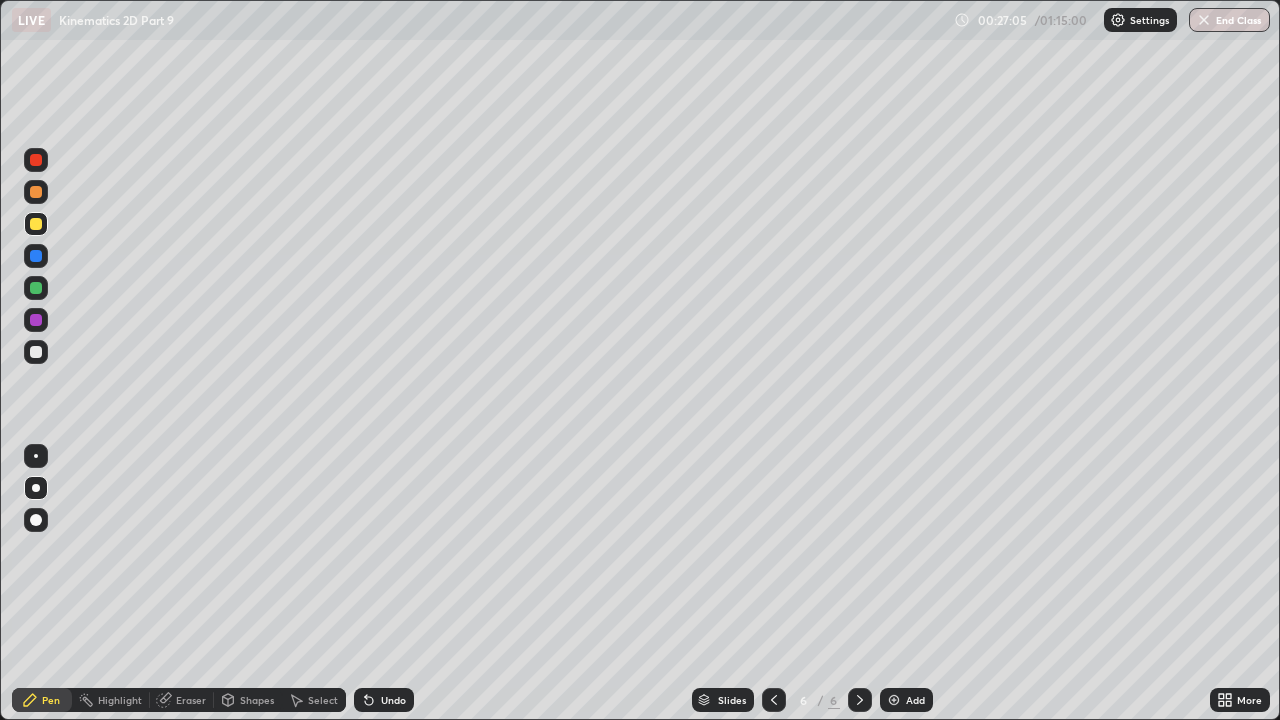 click at bounding box center [36, 352] 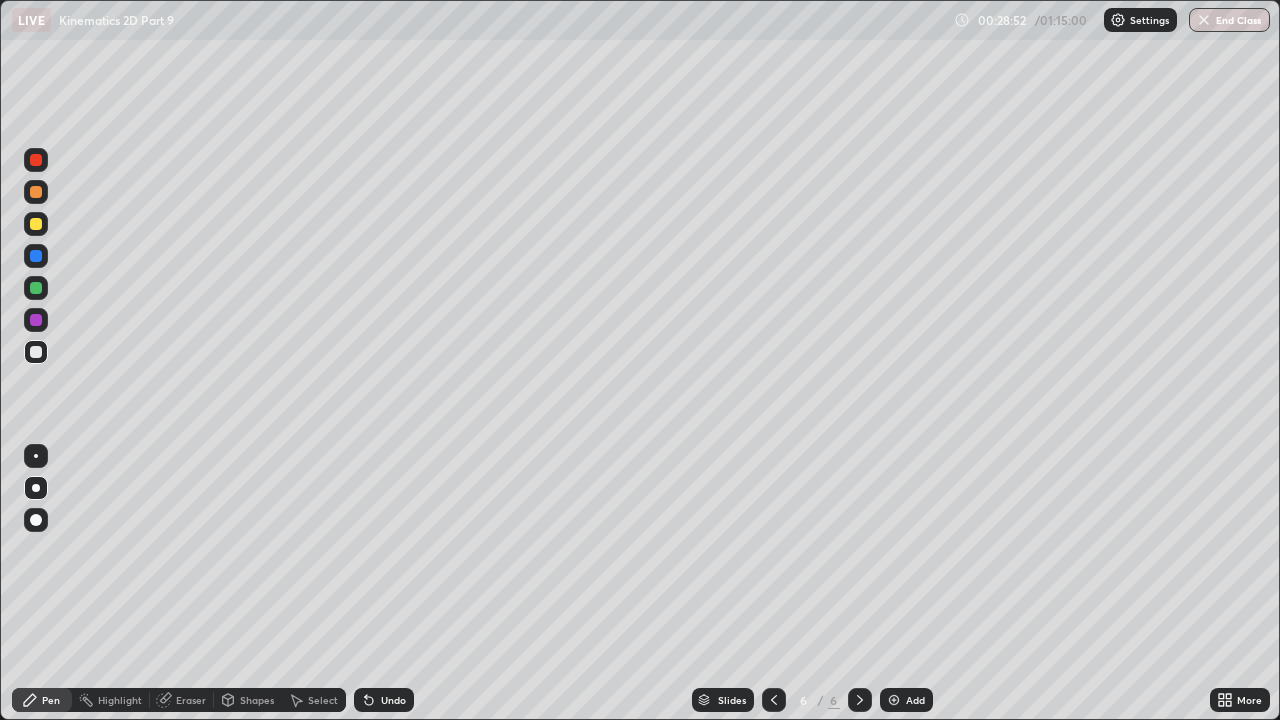 click at bounding box center (36, 224) 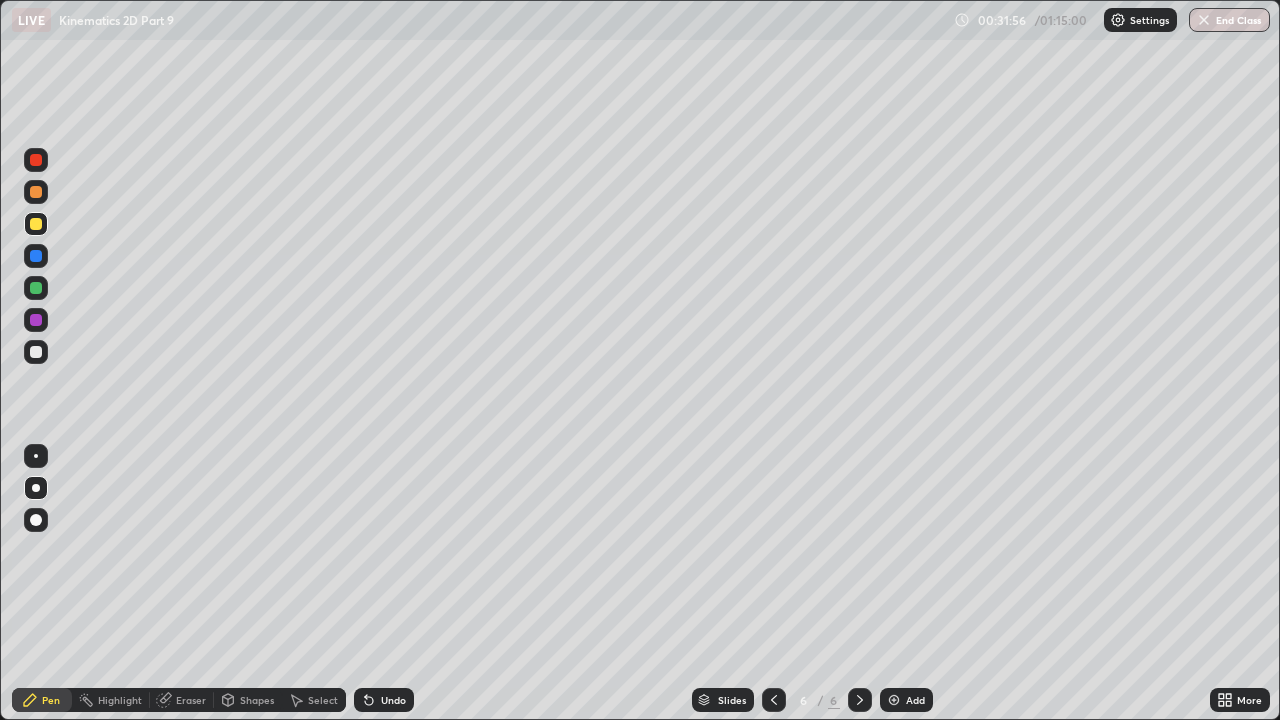 click at bounding box center (36, 192) 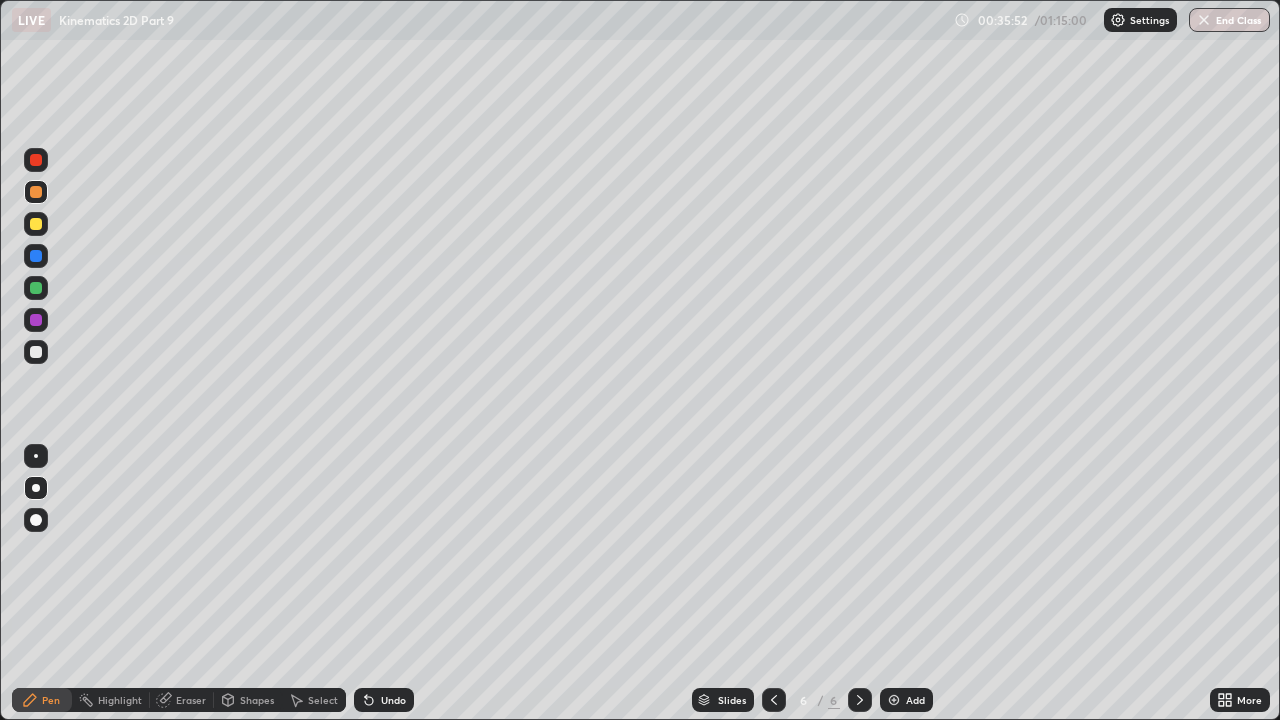 click on "Add" at bounding box center (906, 700) 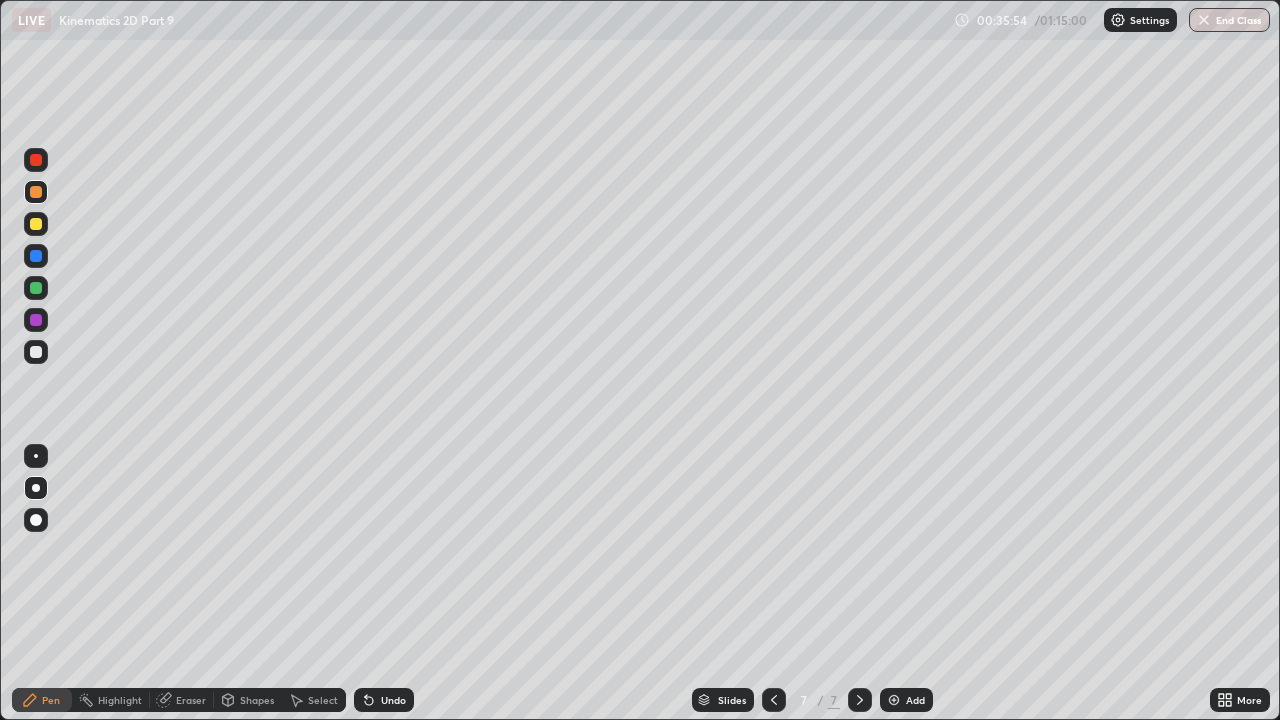 click at bounding box center (36, 224) 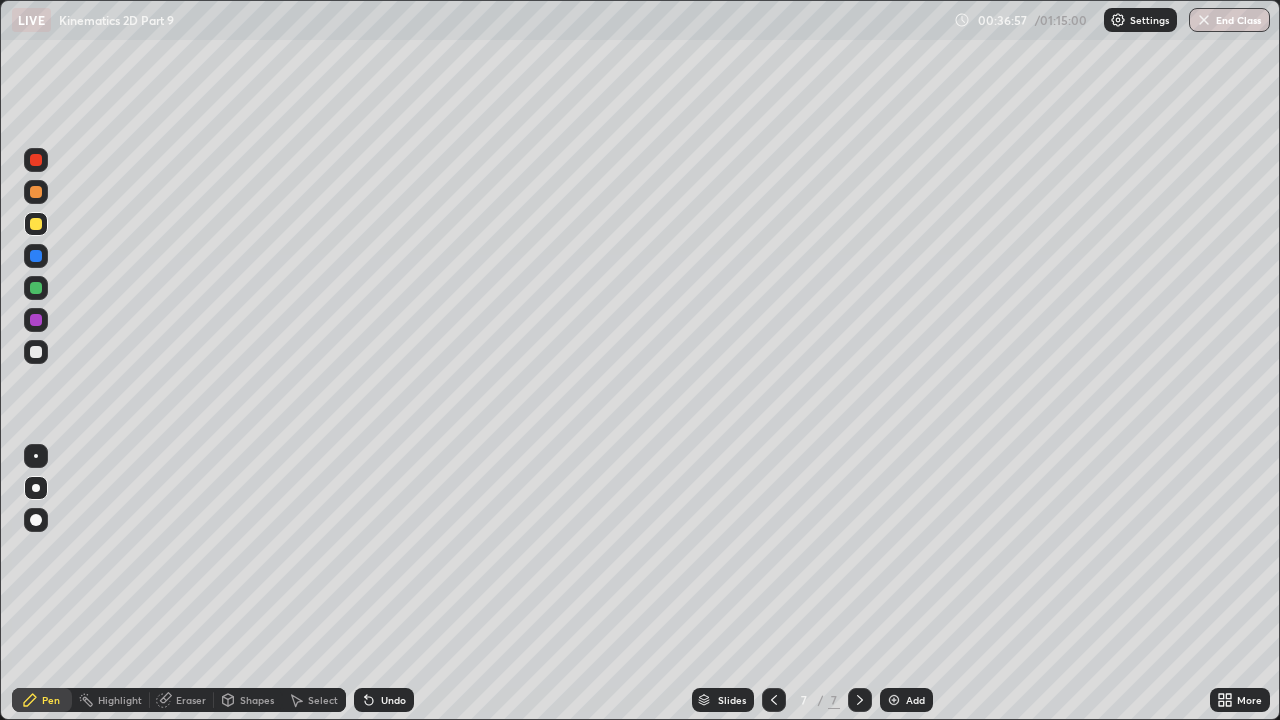 click on "Undo" at bounding box center (393, 700) 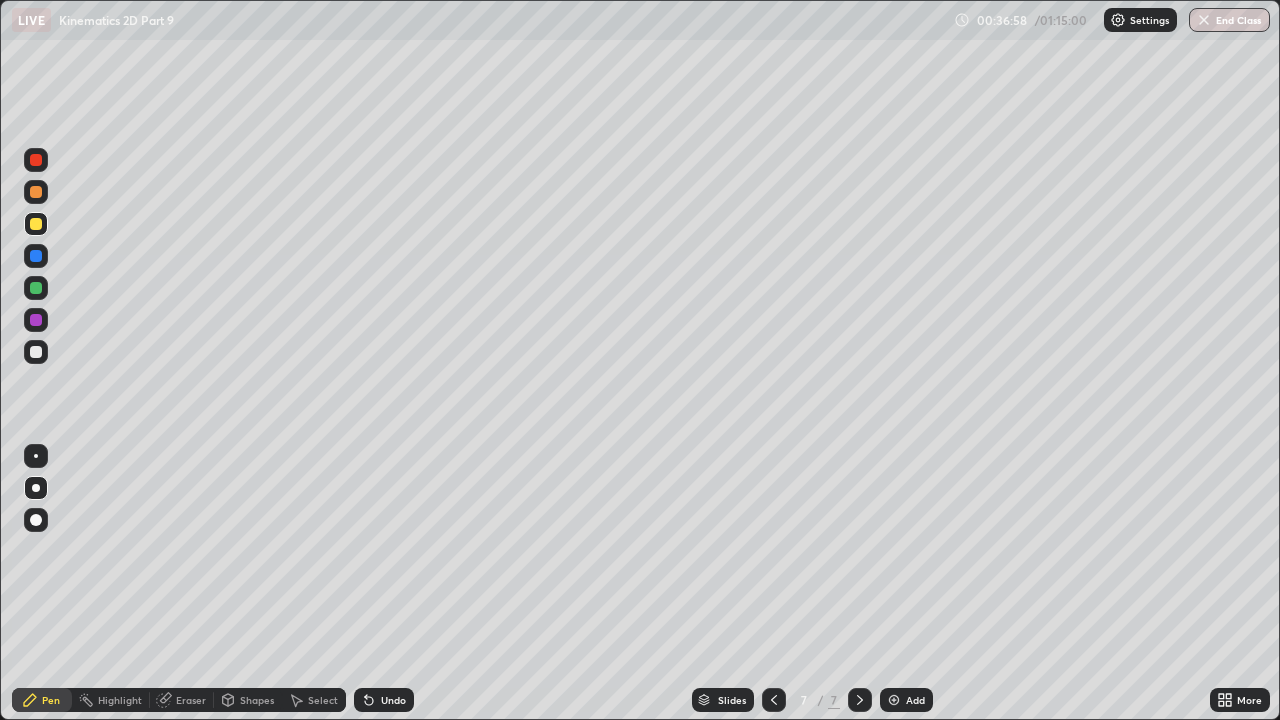 click on "Undo" at bounding box center (393, 700) 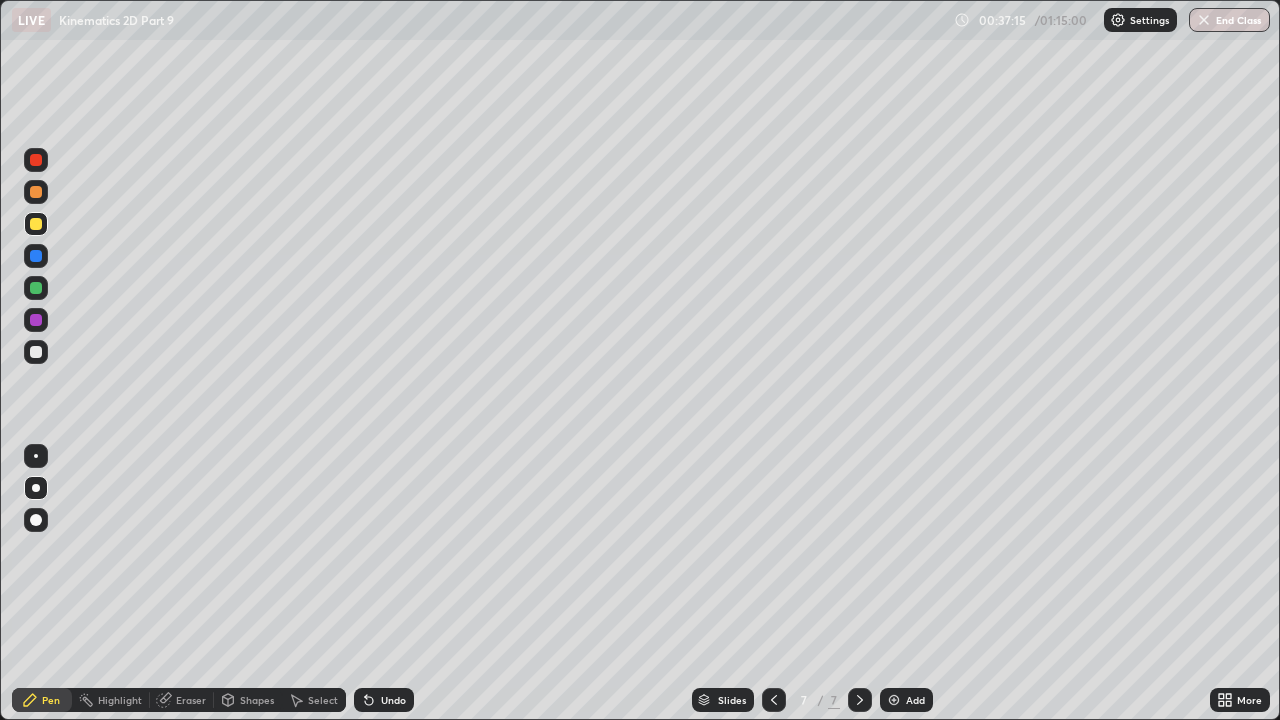 click at bounding box center (36, 352) 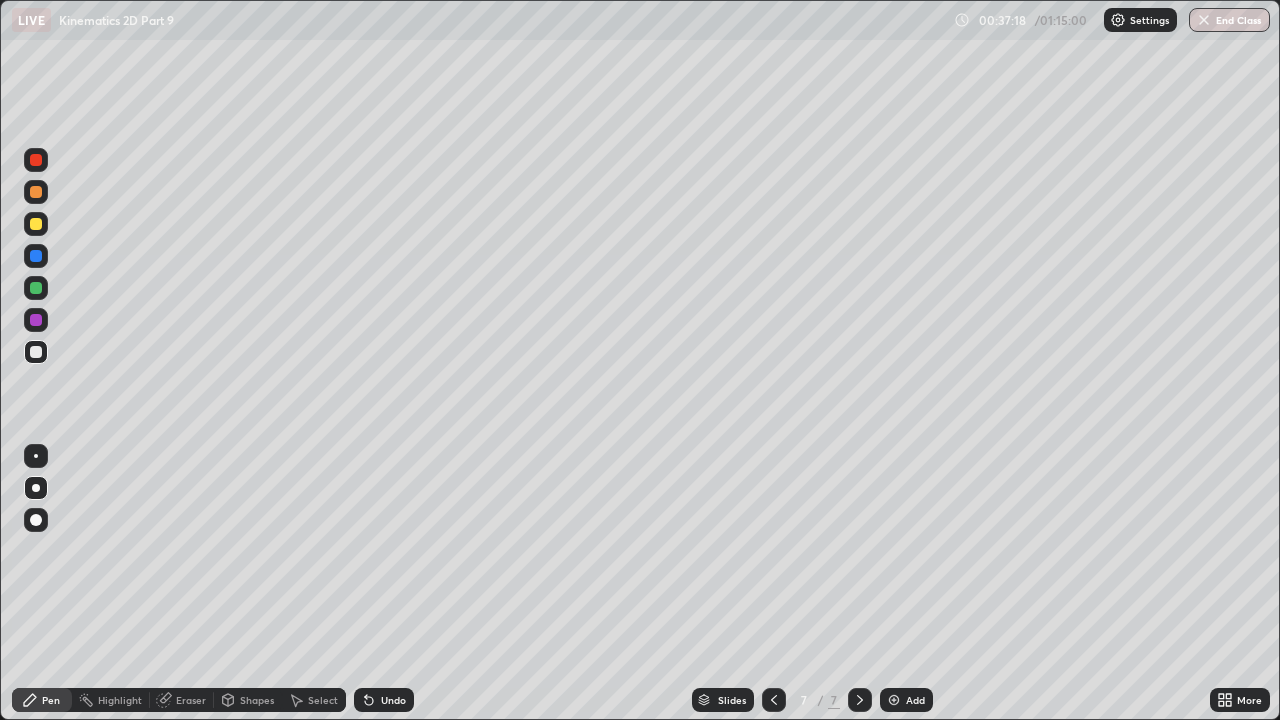 click at bounding box center (36, 224) 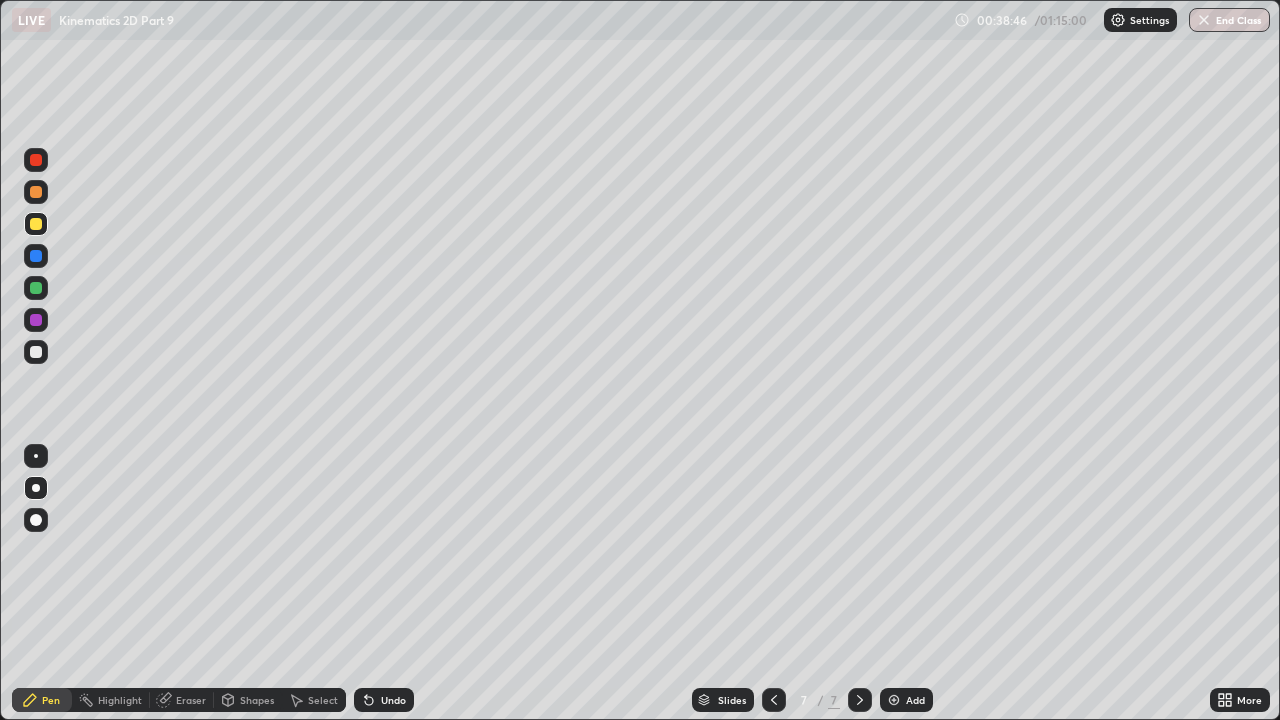 click at bounding box center [36, 192] 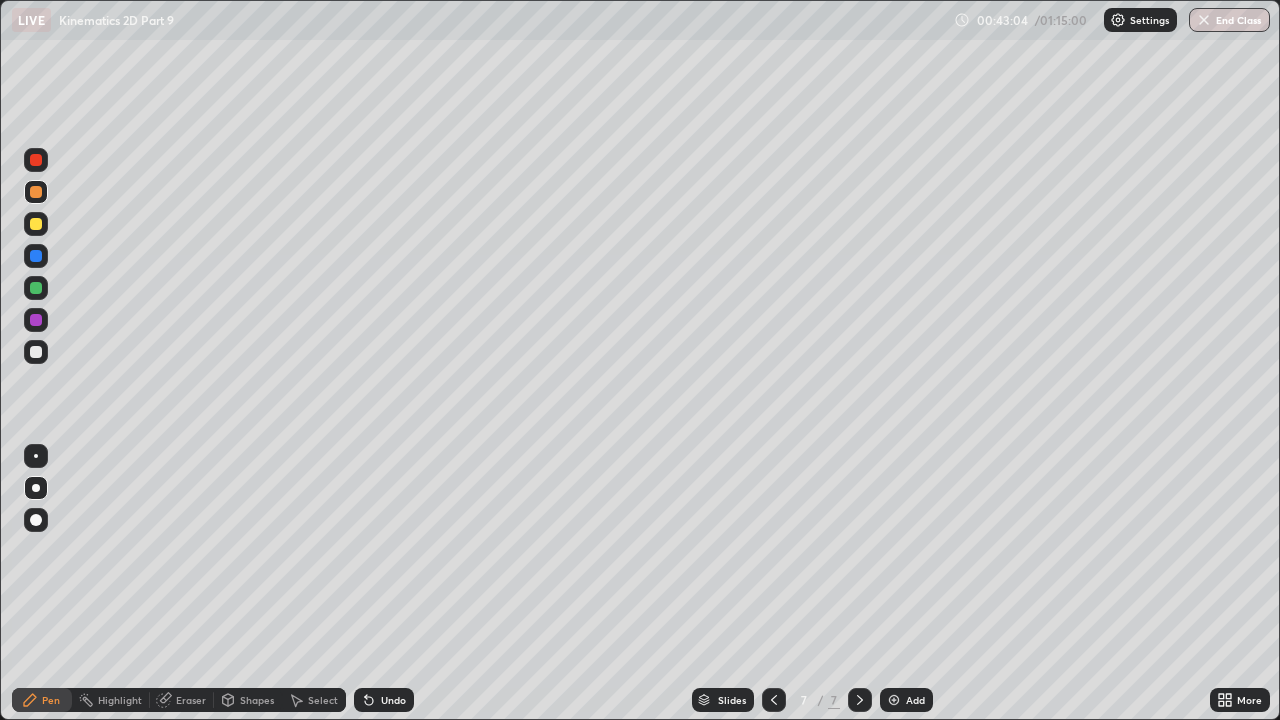 click on "Add" at bounding box center [906, 700] 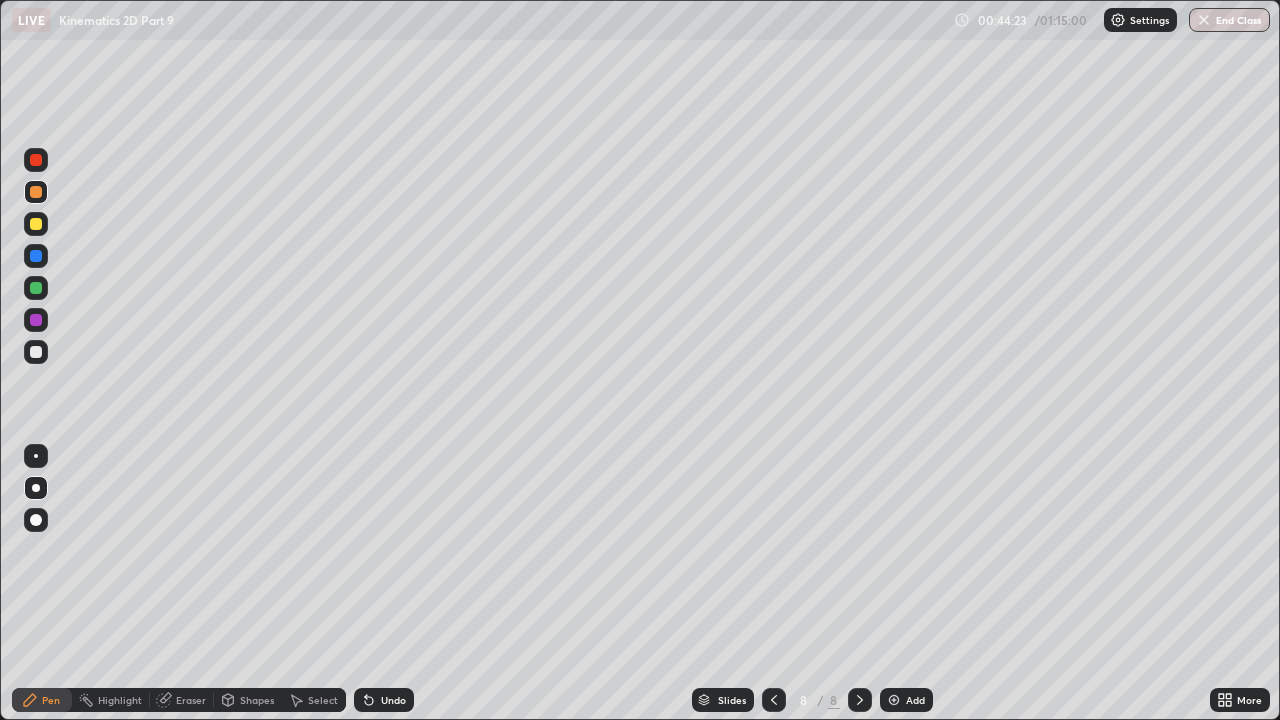 click at bounding box center [36, 224] 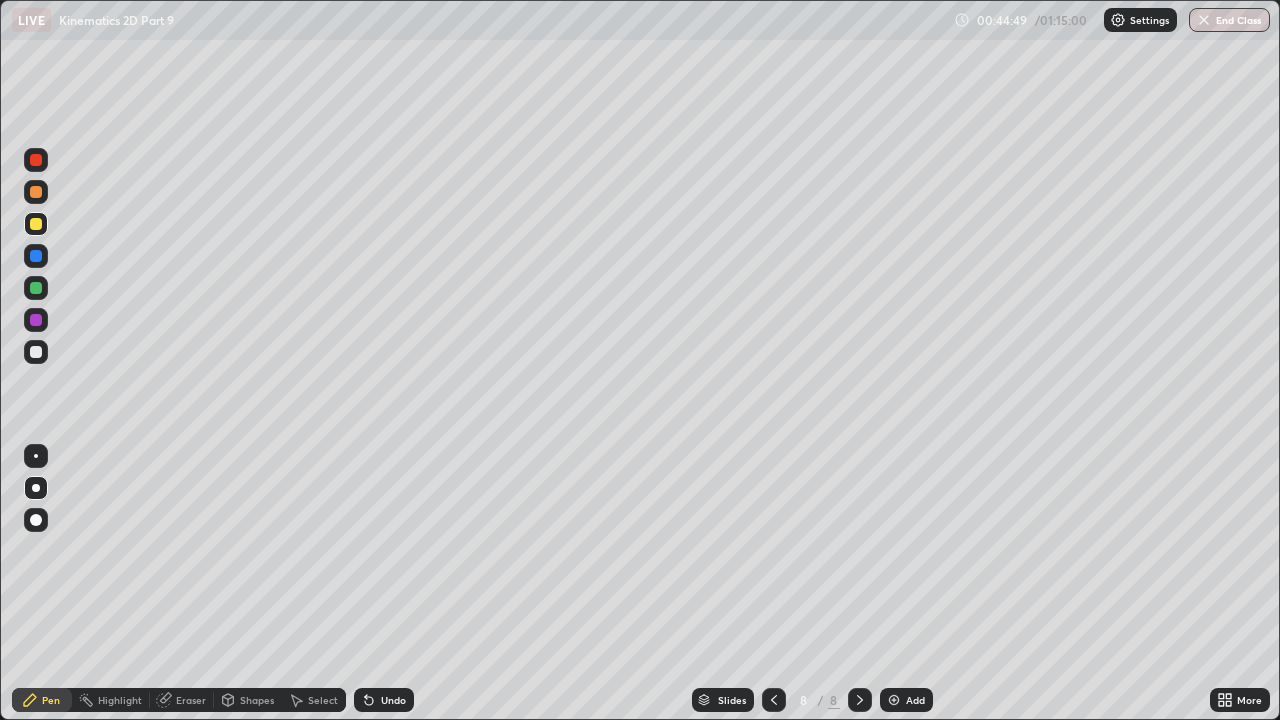 click at bounding box center (36, 352) 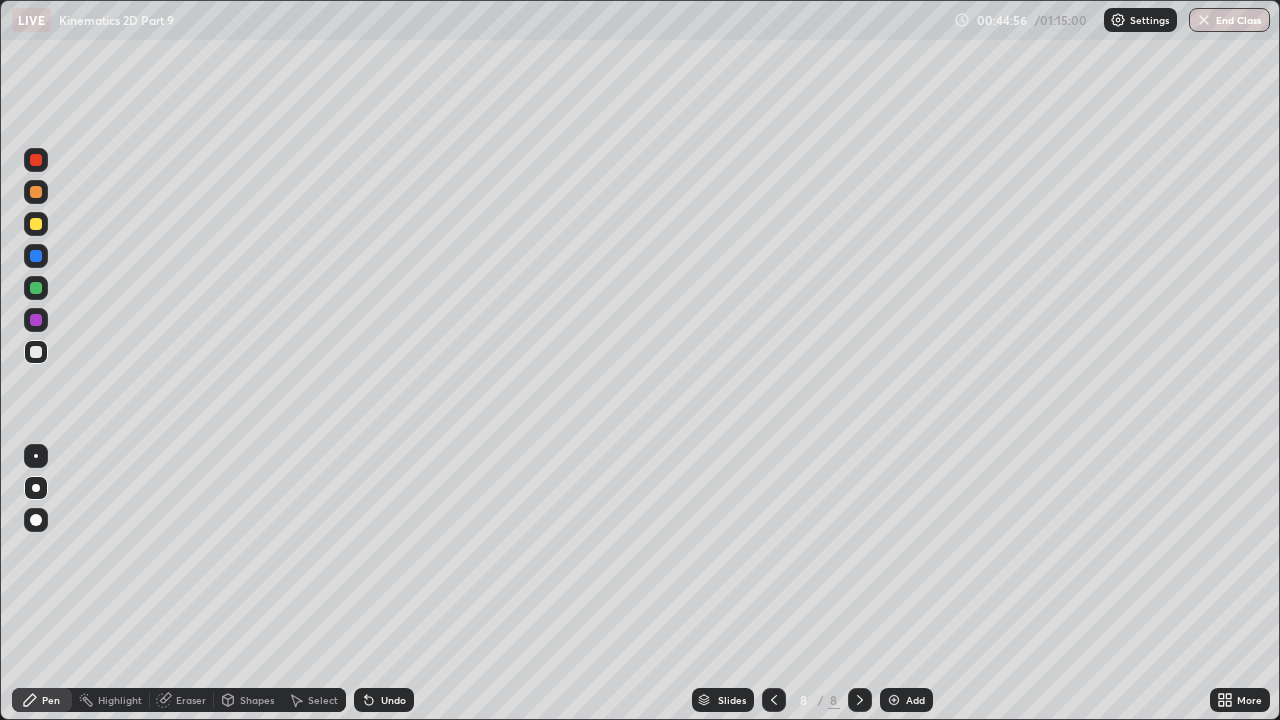 click on "Undo" at bounding box center [384, 700] 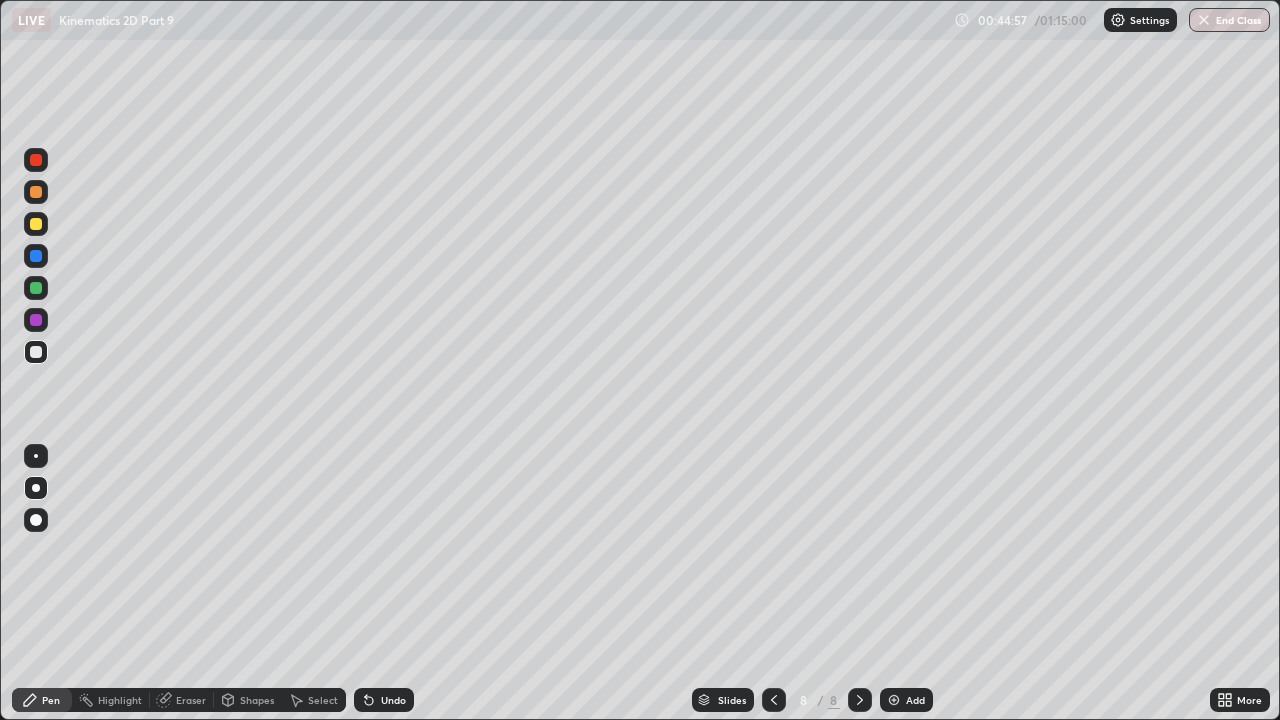 click on "Undo" at bounding box center [384, 700] 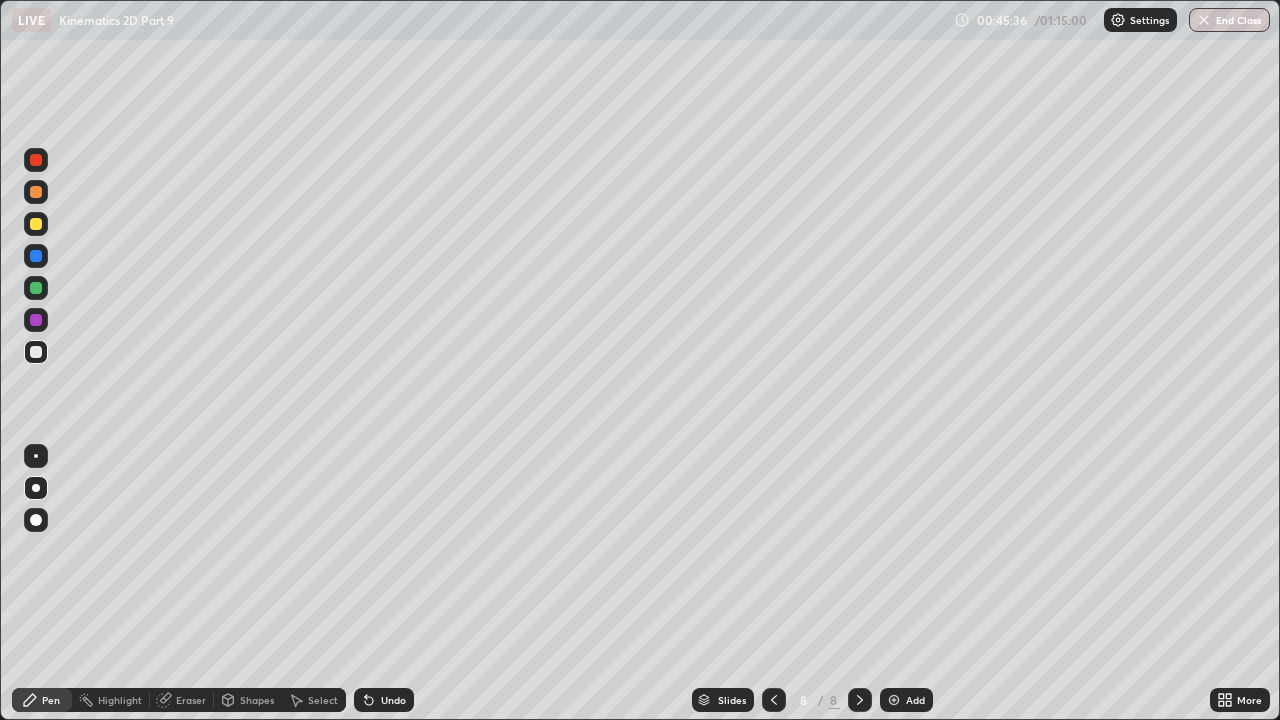 click on "Eraser" at bounding box center (191, 700) 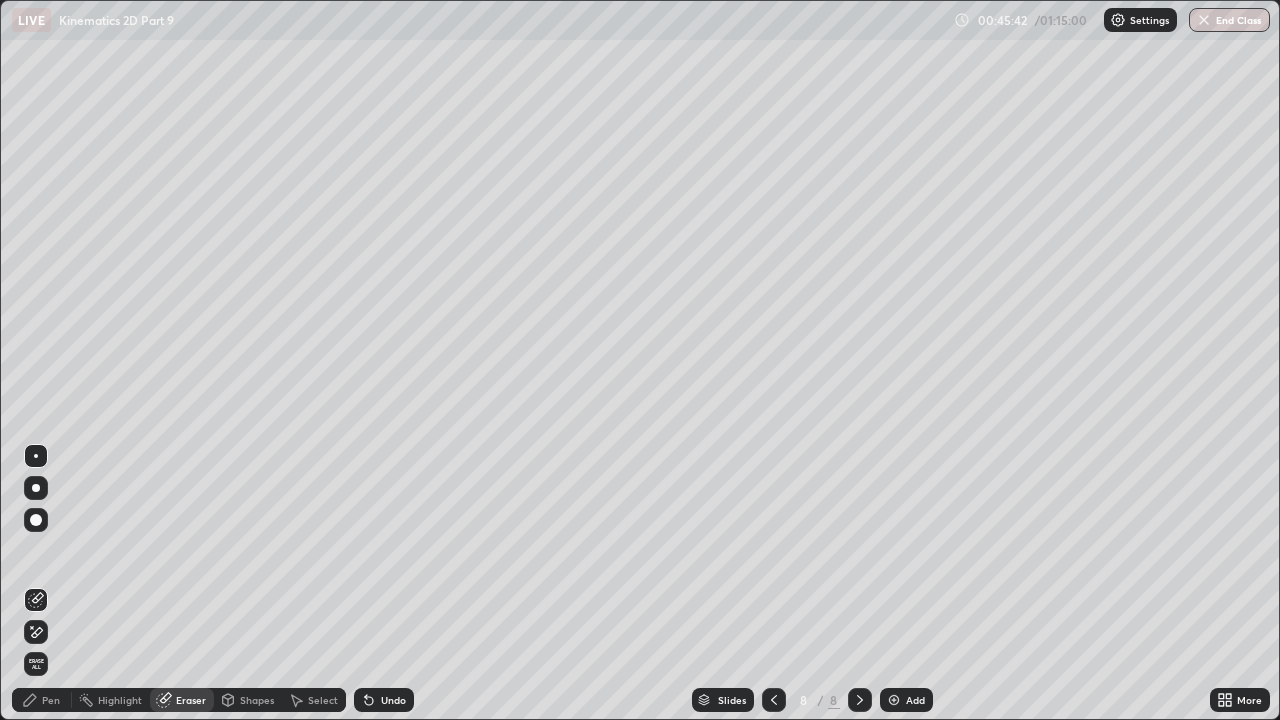 click on "Pen" at bounding box center [51, 700] 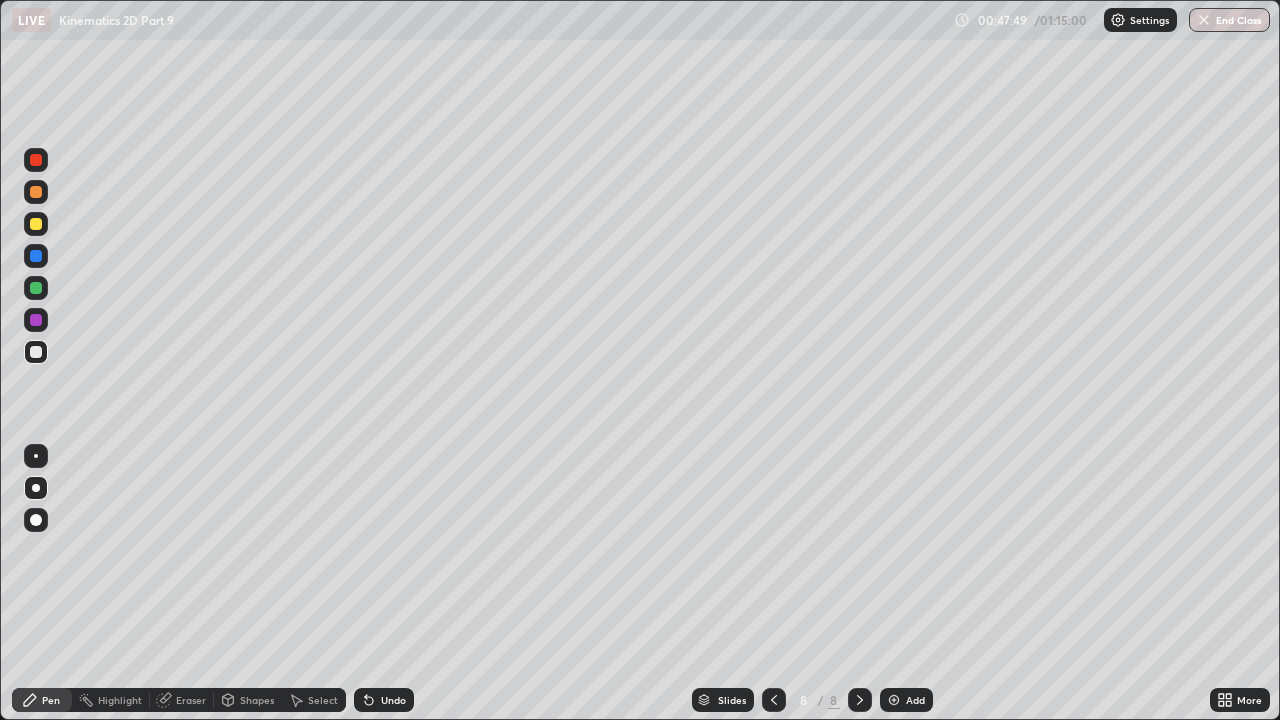 click at bounding box center (36, 224) 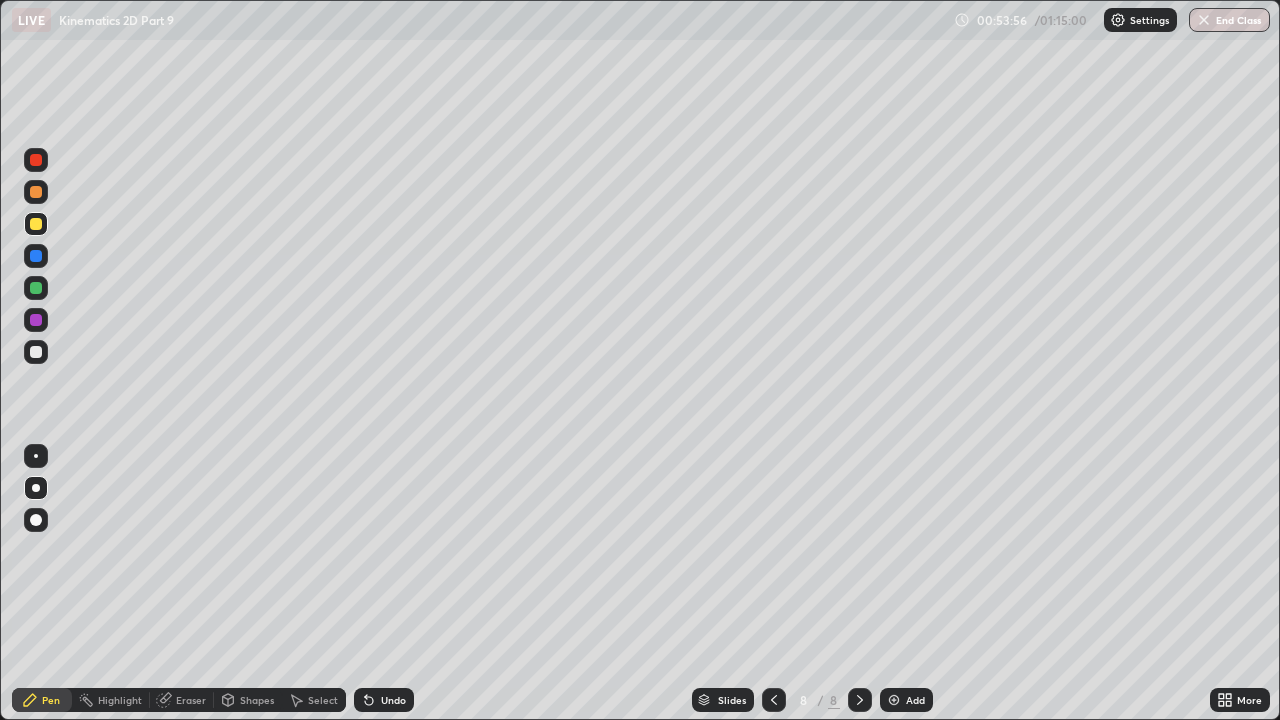 click on "Pen" at bounding box center (42, 700) 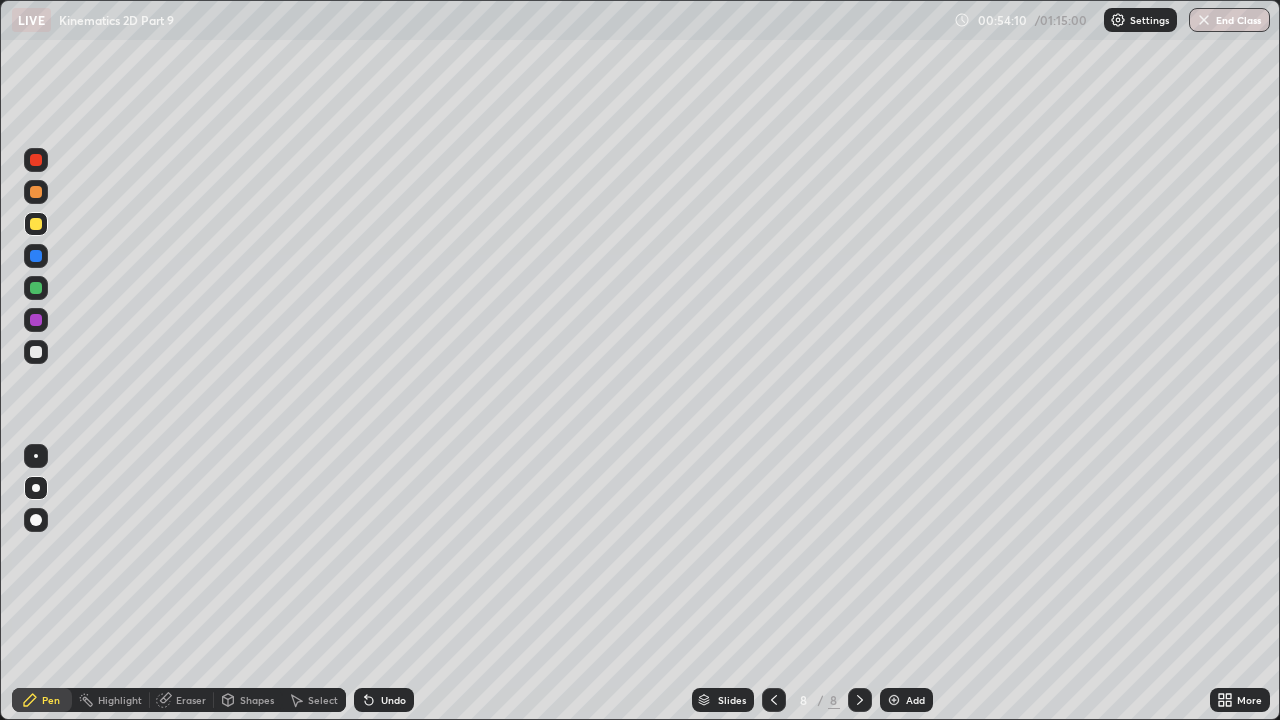 click on "Pen" at bounding box center [42, 700] 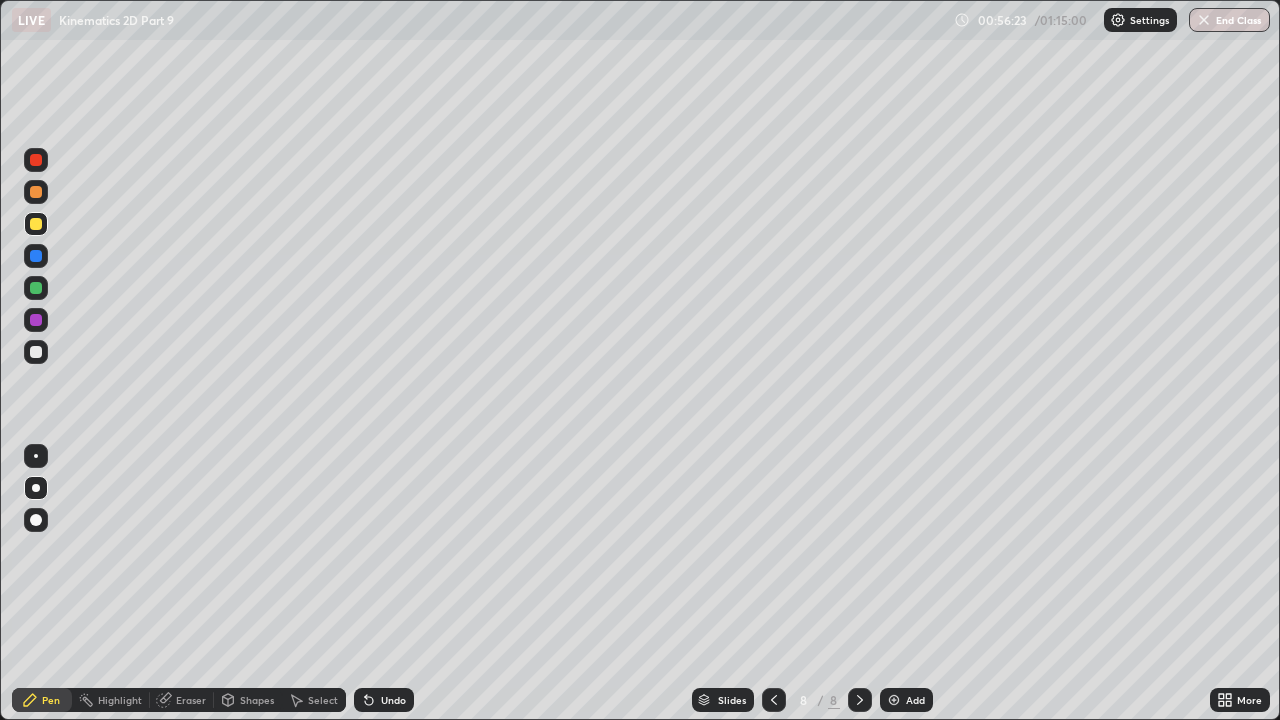 click at bounding box center [36, 192] 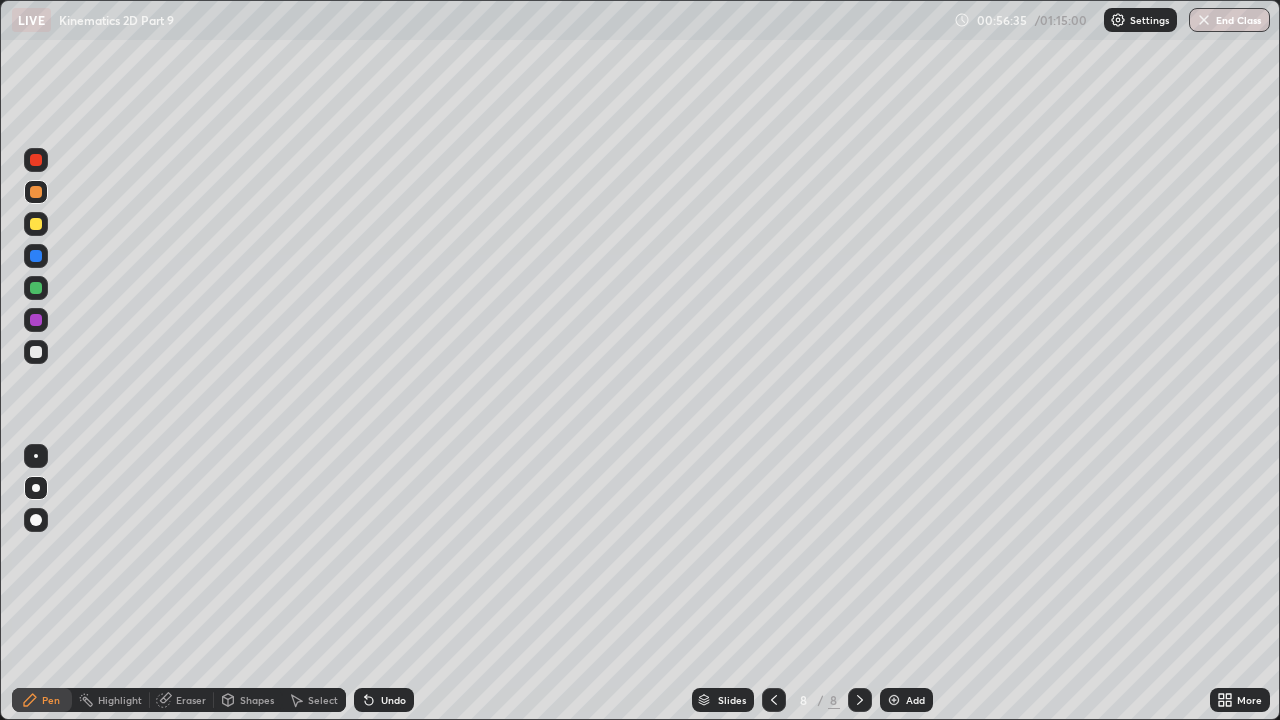 click on "Pen" at bounding box center (42, 700) 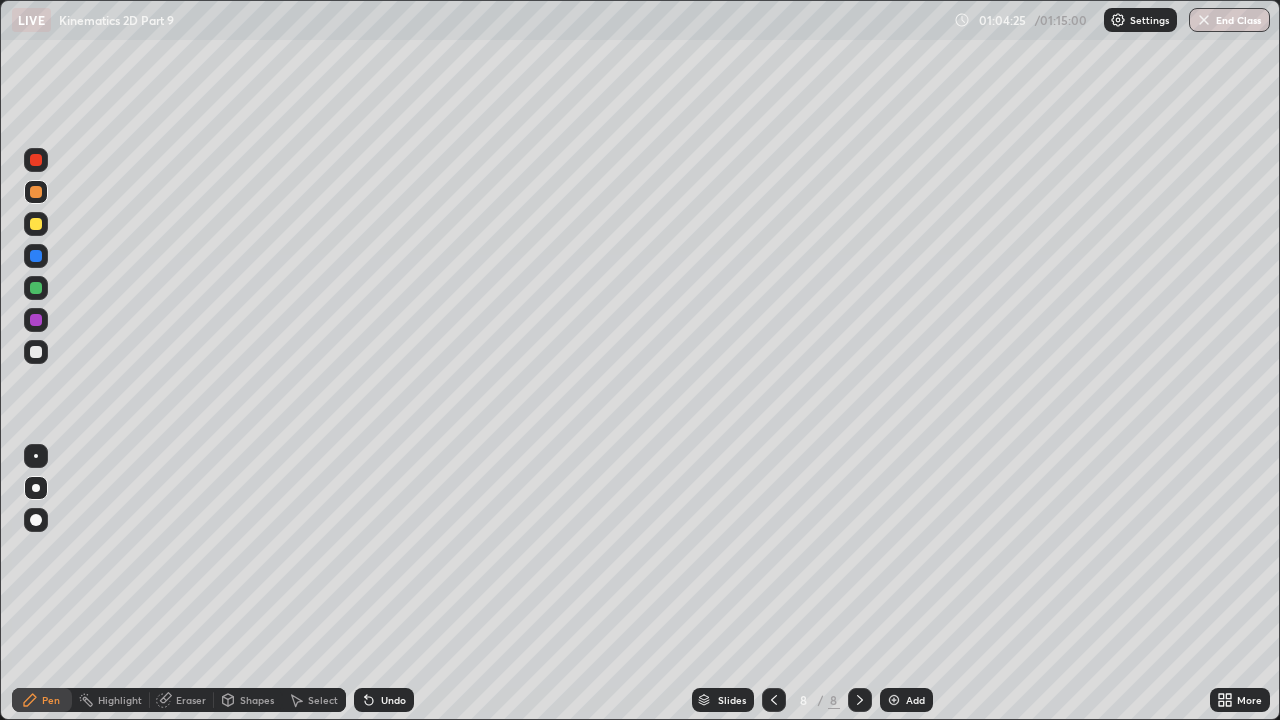 click on "Add" at bounding box center [906, 700] 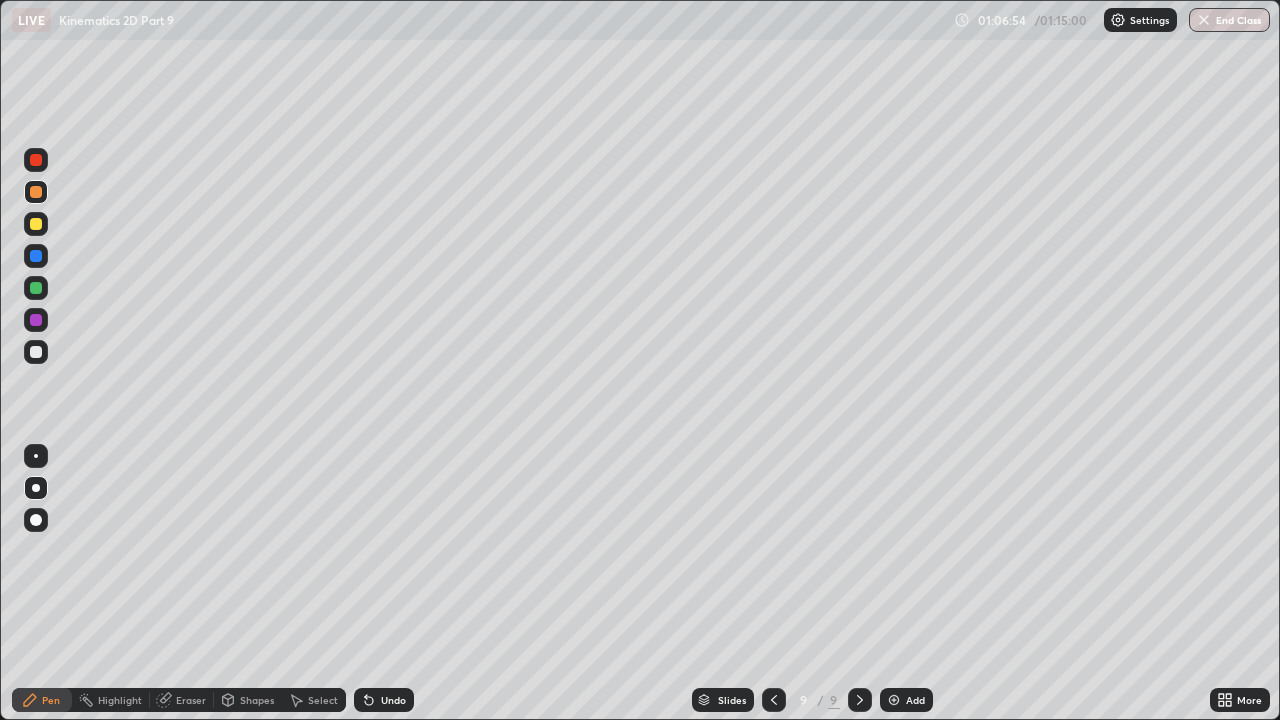 click at bounding box center (36, 352) 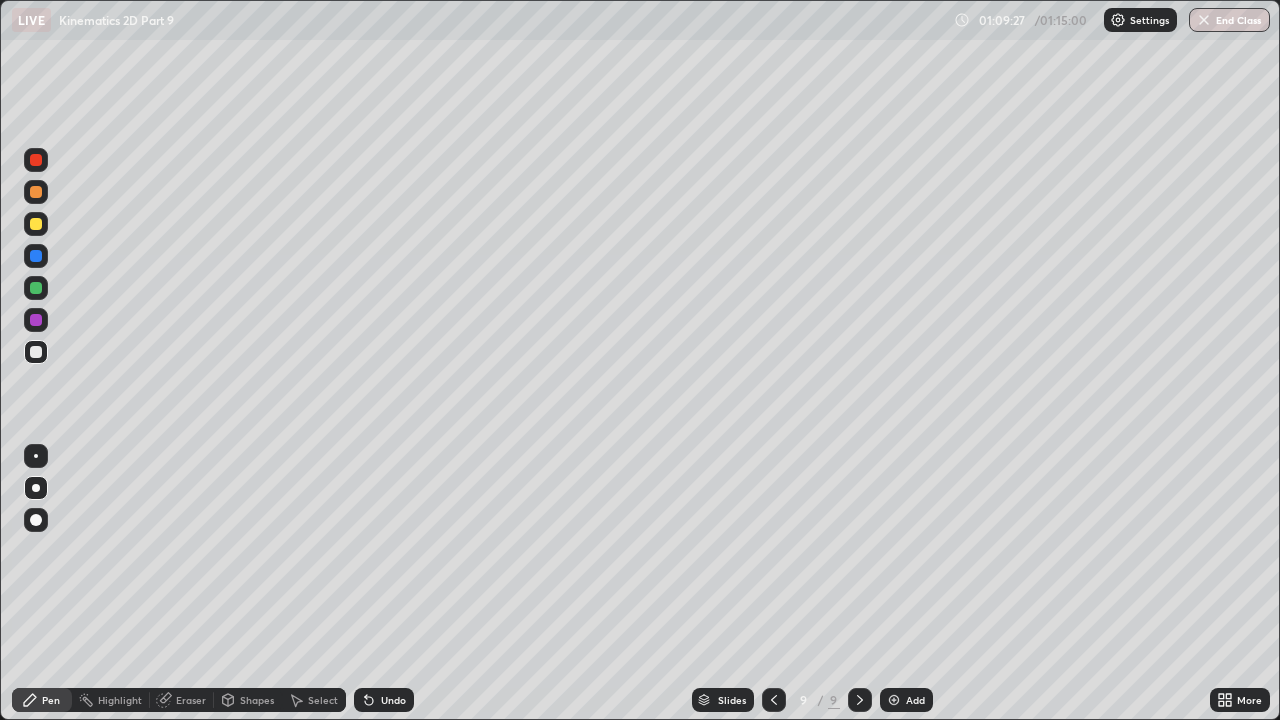 click at bounding box center (36, 224) 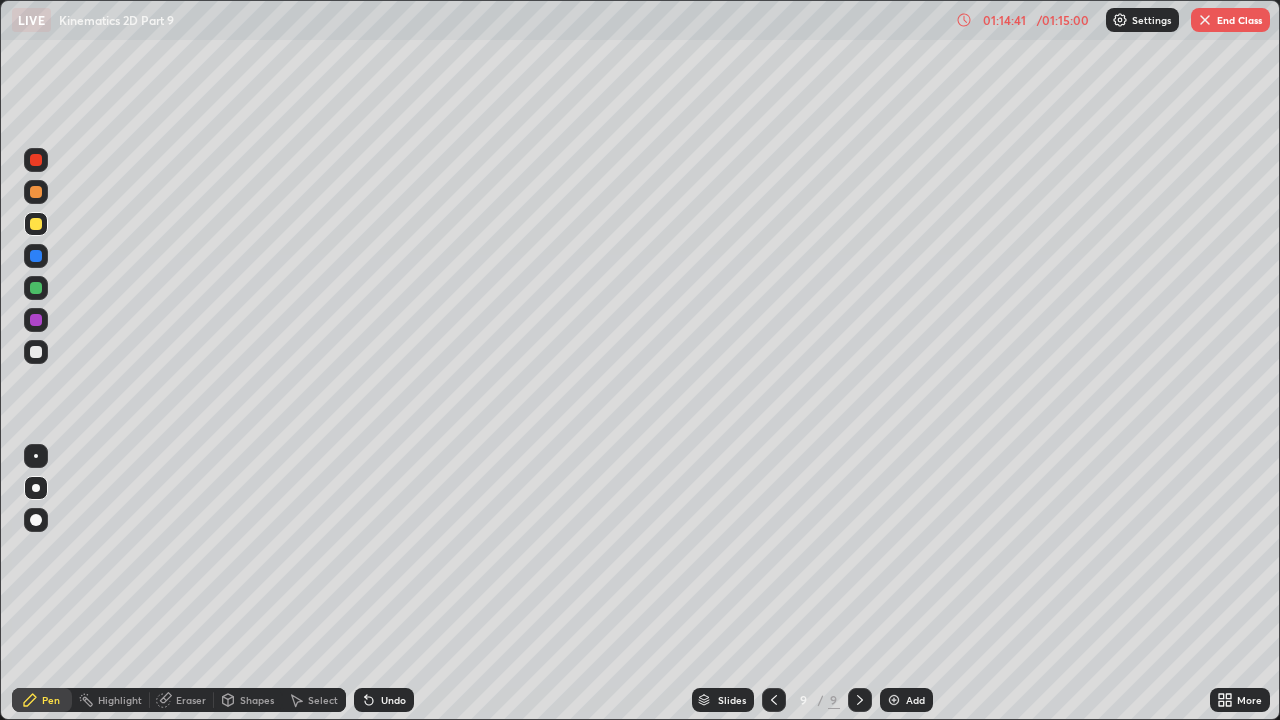 click on "End Class" at bounding box center (1230, 20) 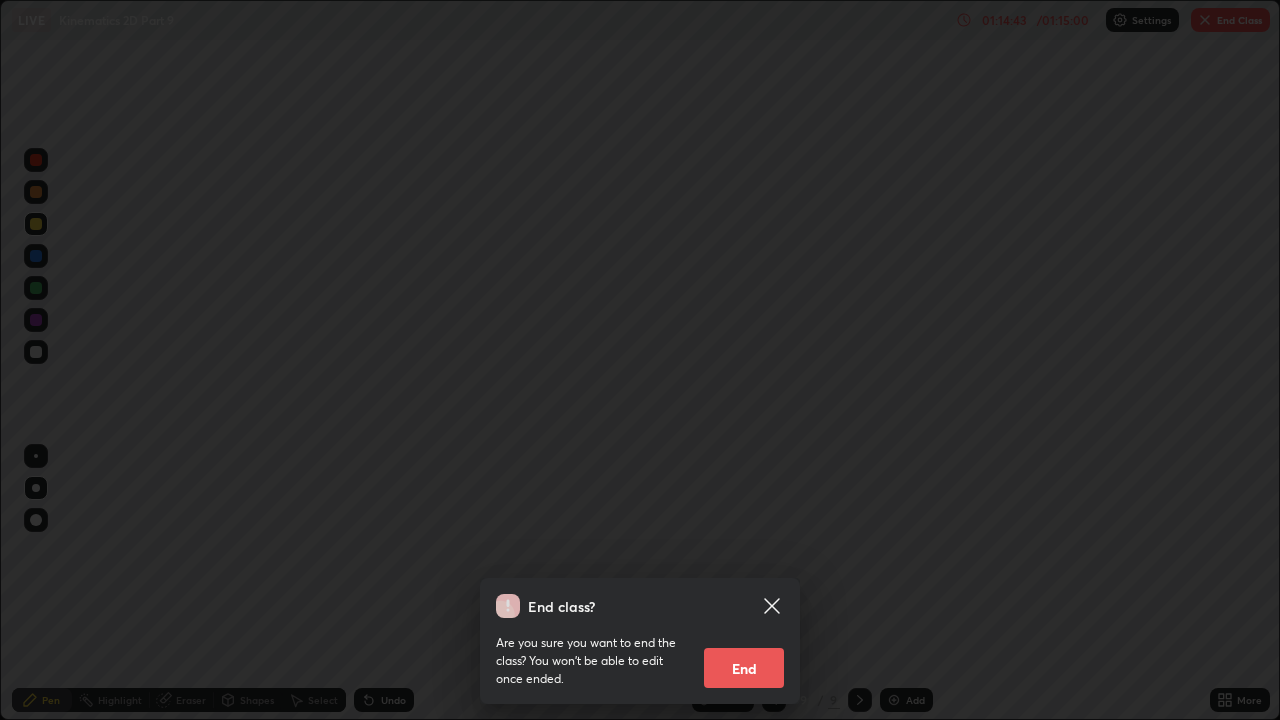 click on "End" at bounding box center (744, 668) 